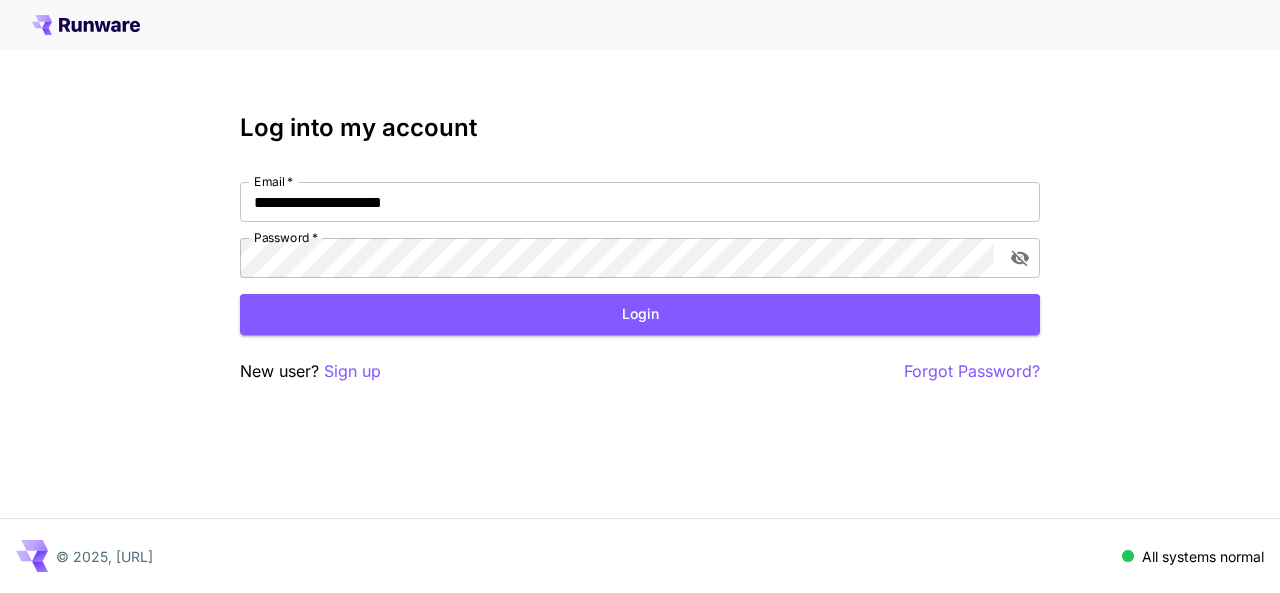 scroll, scrollTop: 0, scrollLeft: 0, axis: both 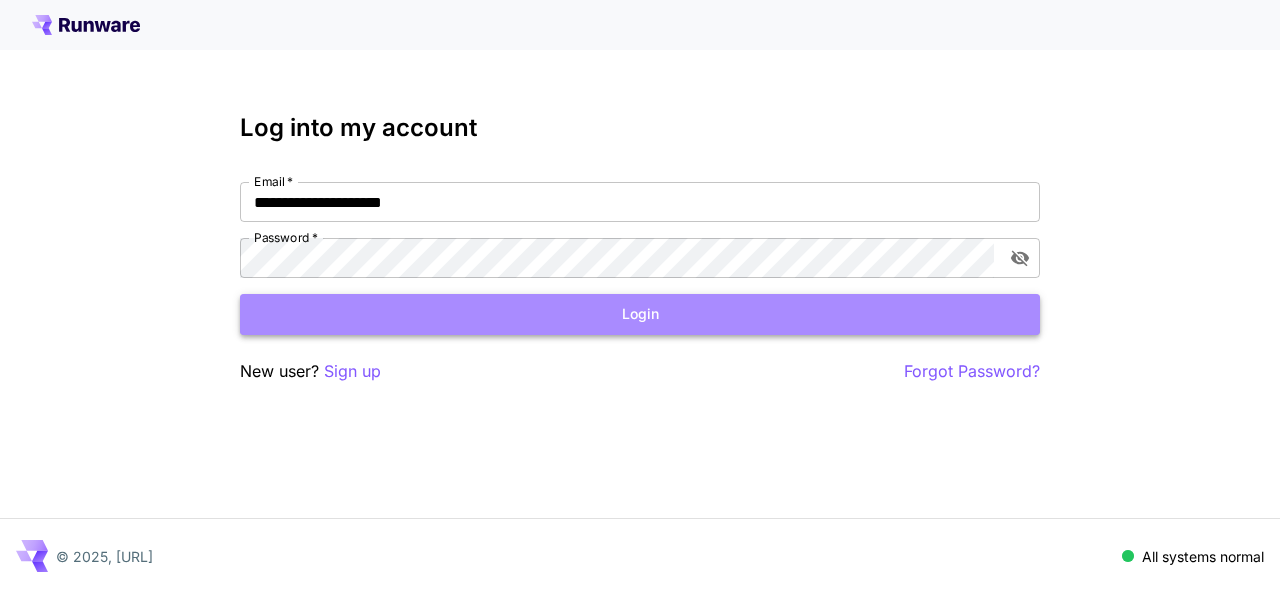 click on "Login" at bounding box center [640, 314] 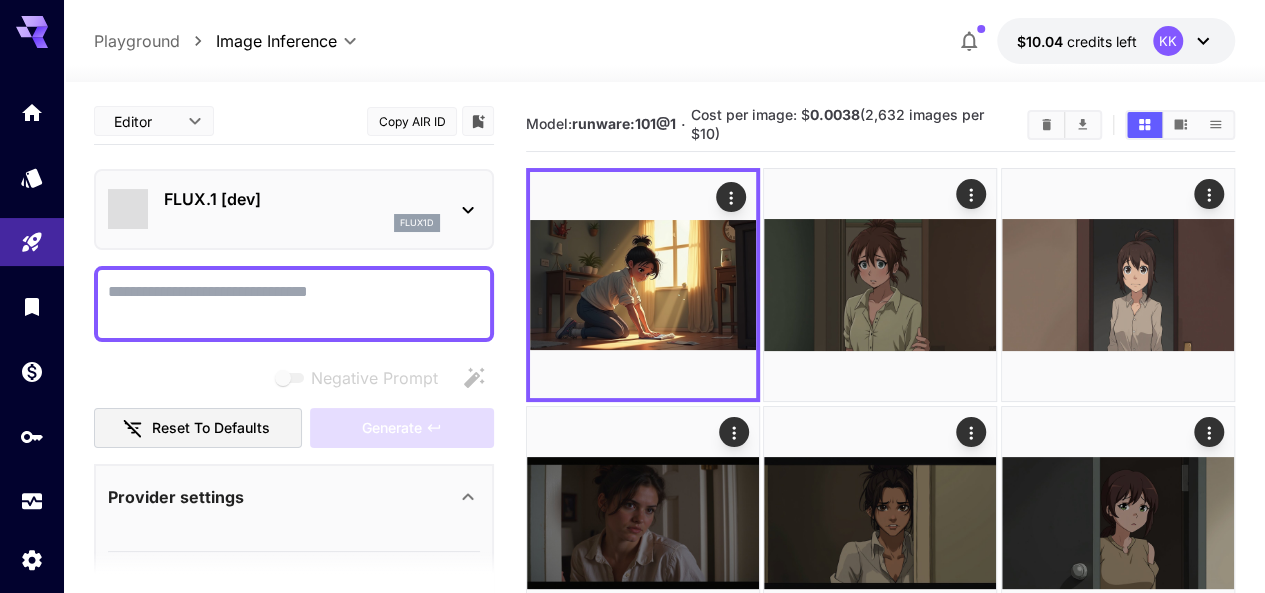 click 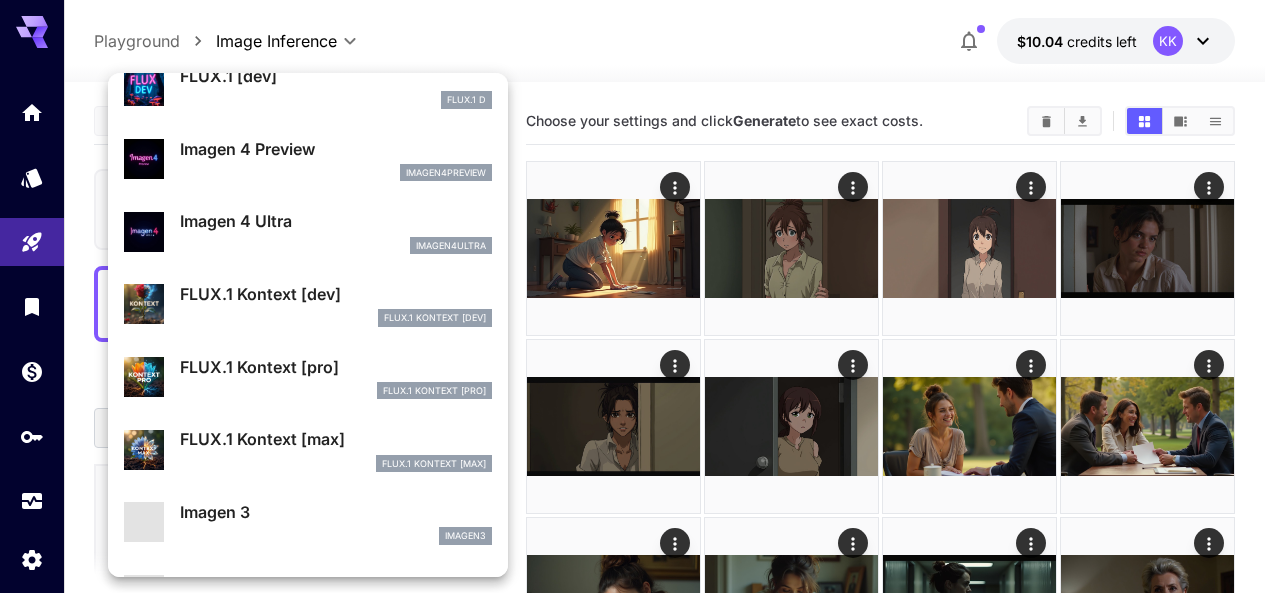 scroll, scrollTop: 0, scrollLeft: 0, axis: both 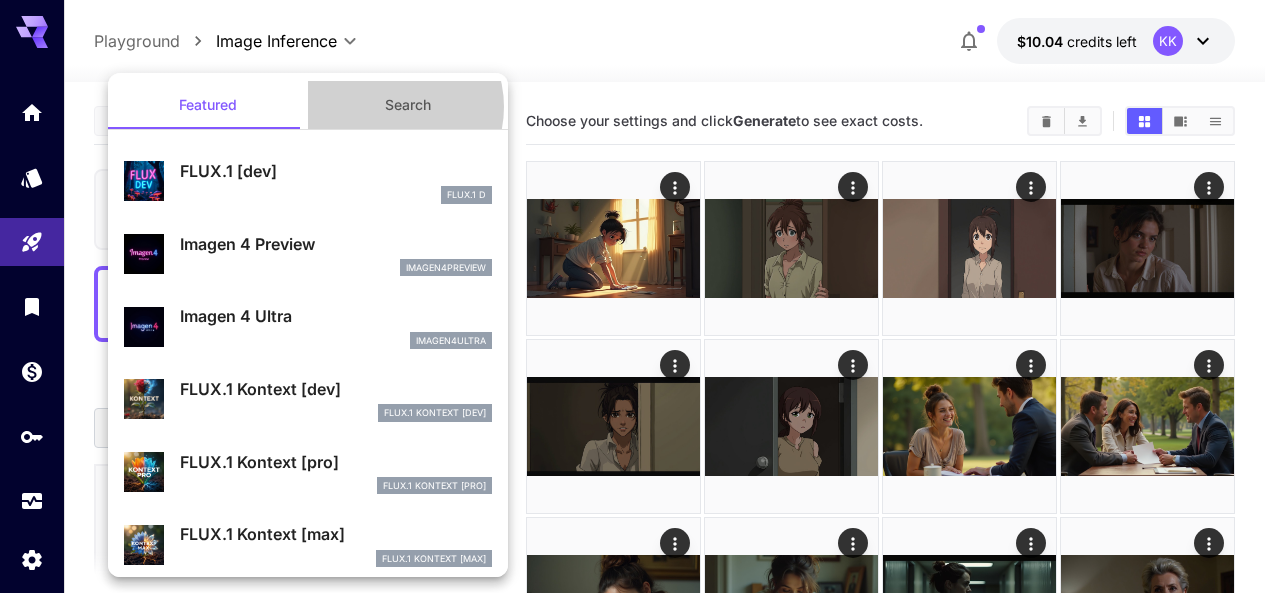 click on "Search" at bounding box center [408, 105] 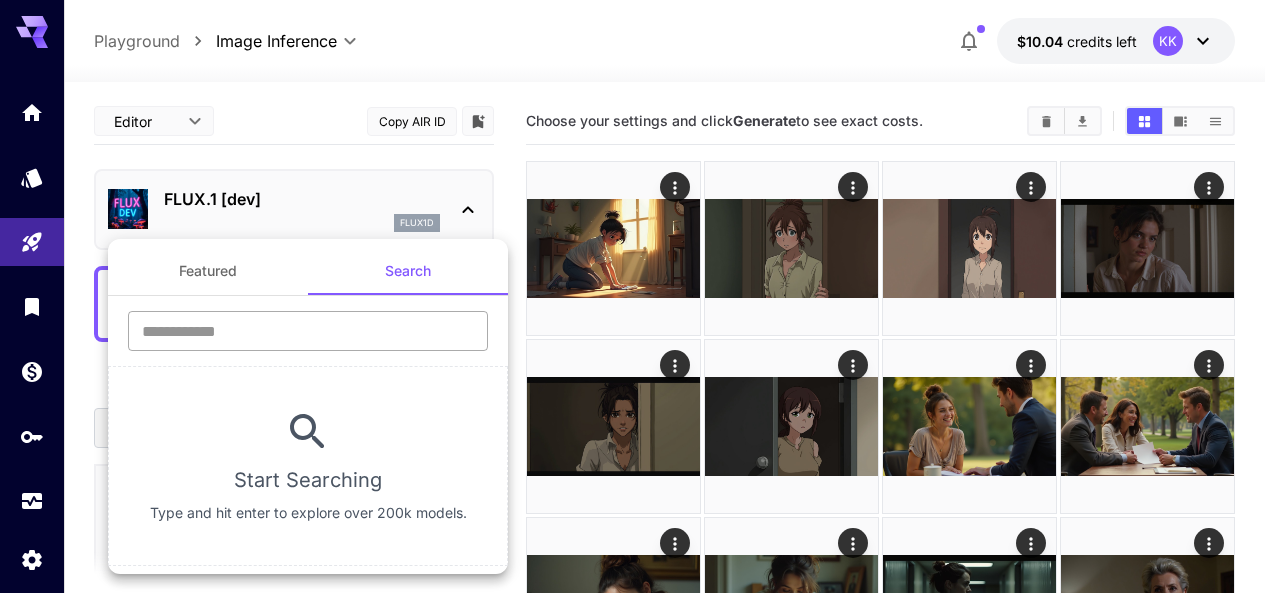 click at bounding box center [308, 331] 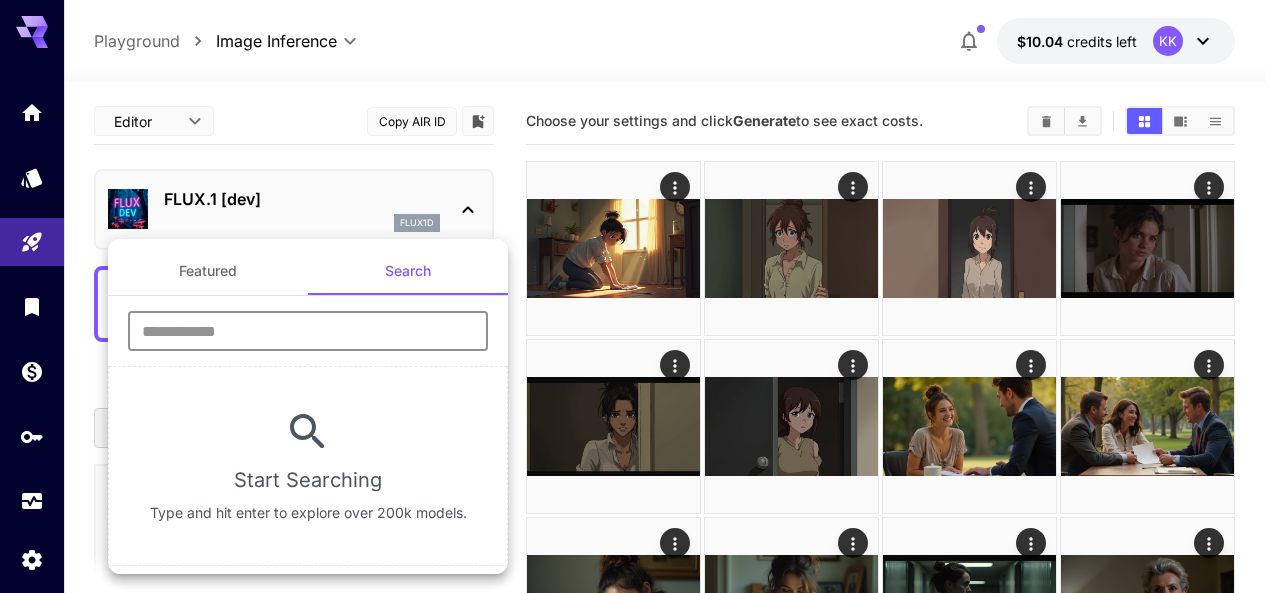 type on "****" 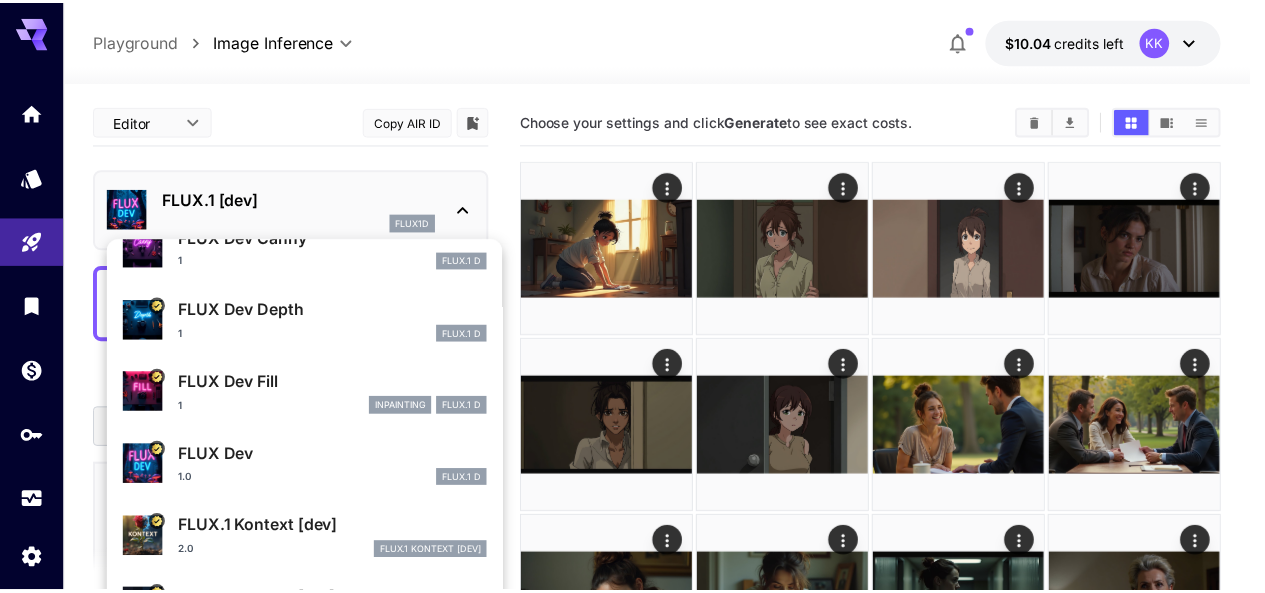 scroll, scrollTop: 501, scrollLeft: 0, axis: vertical 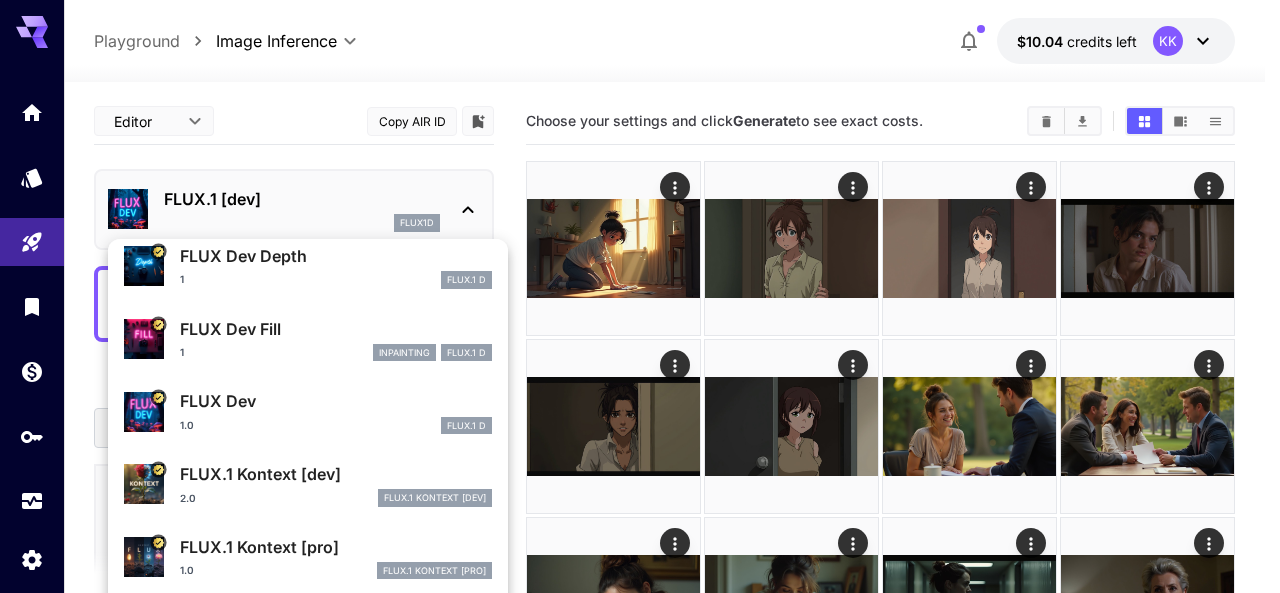 click on "FLUX Dev" at bounding box center (336, 401) 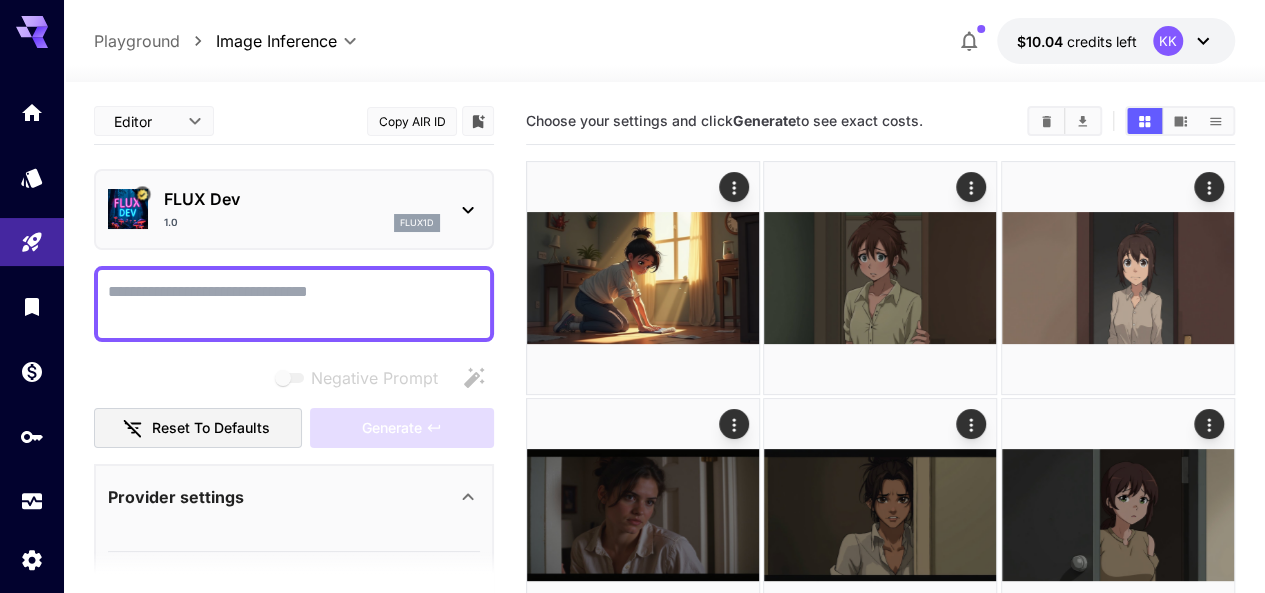 click on "Negative Prompt" at bounding box center [294, 304] 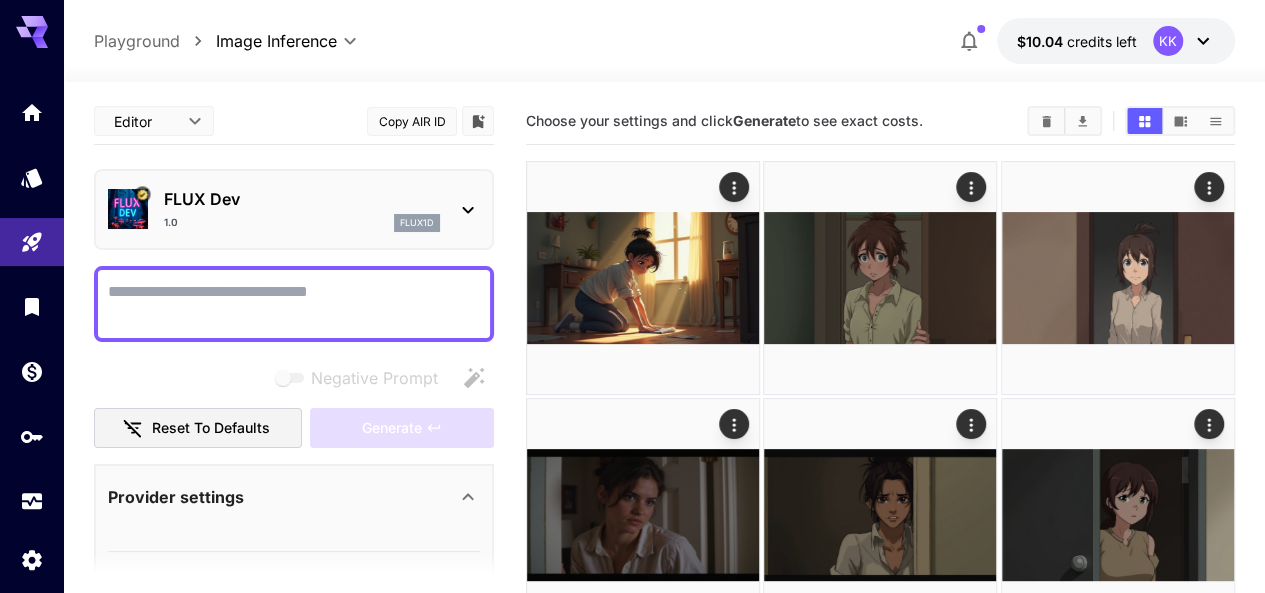 click on "Negative Prompt" at bounding box center [294, 304] 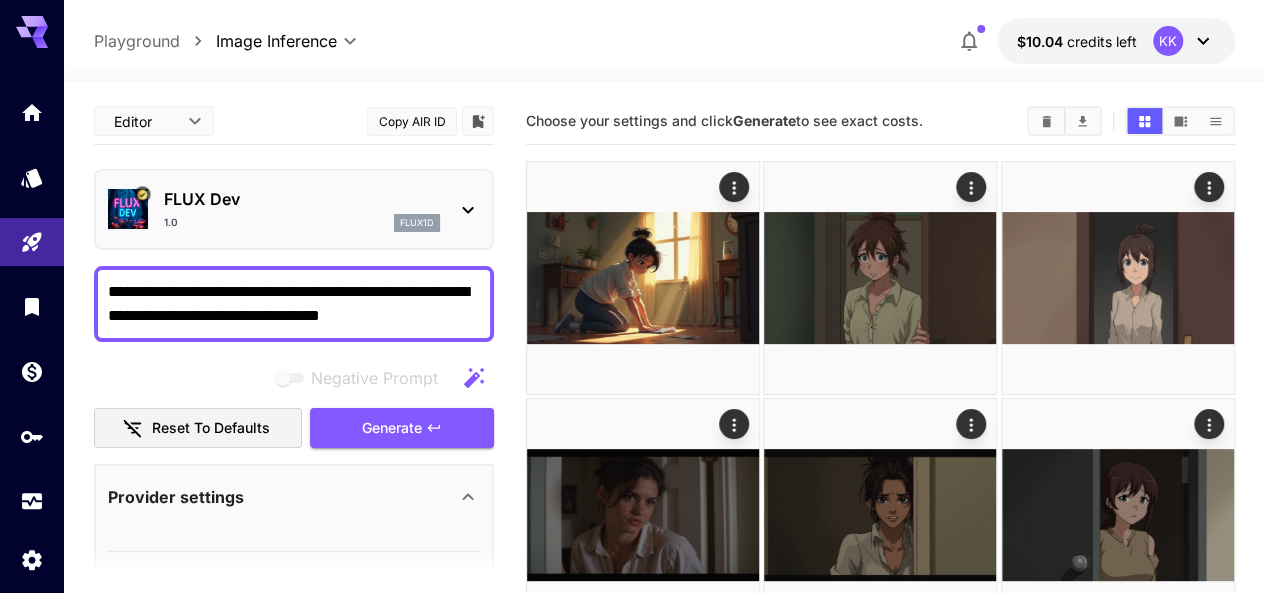 click on "**********" at bounding box center [294, 304] 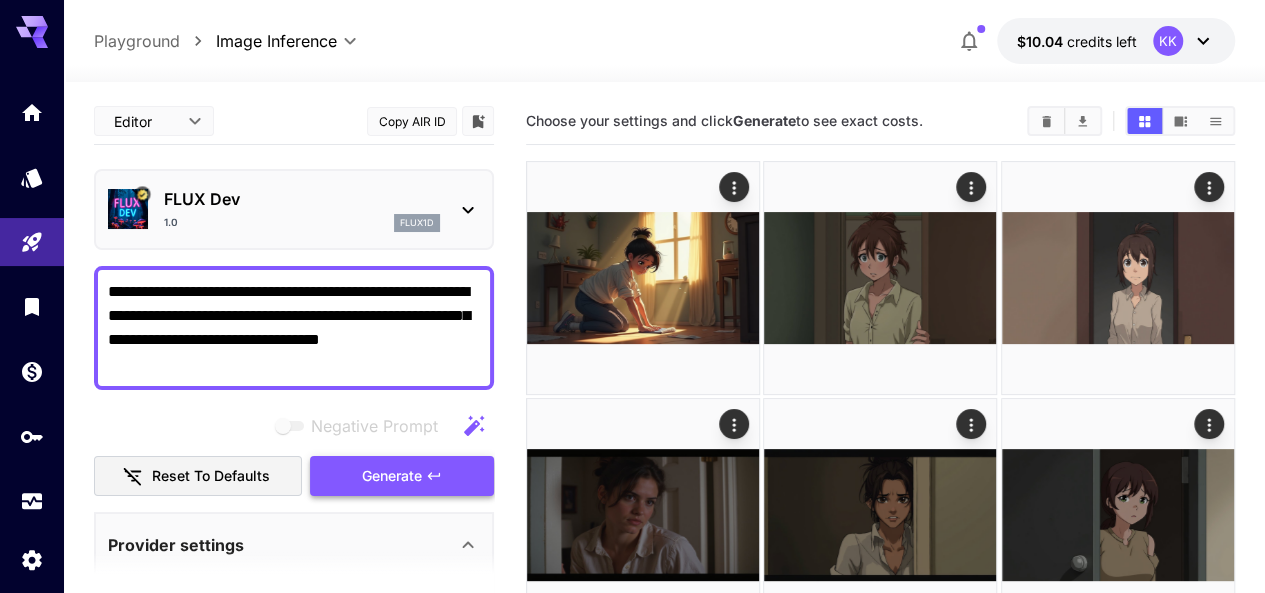 type on "**********" 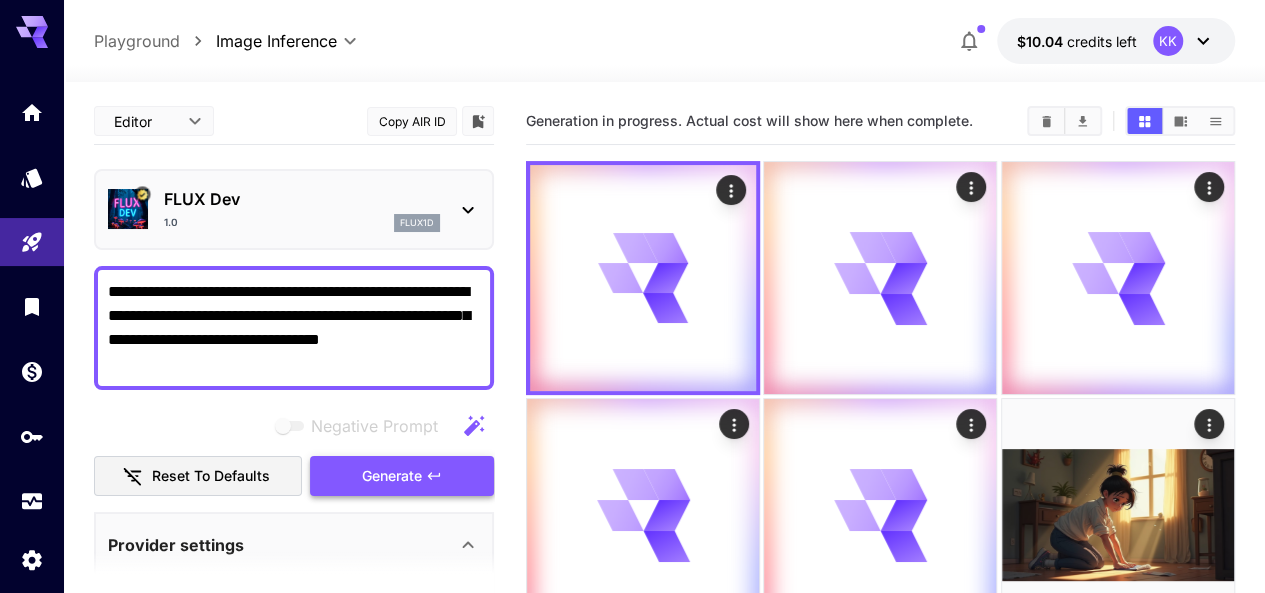 scroll, scrollTop: 300, scrollLeft: 0, axis: vertical 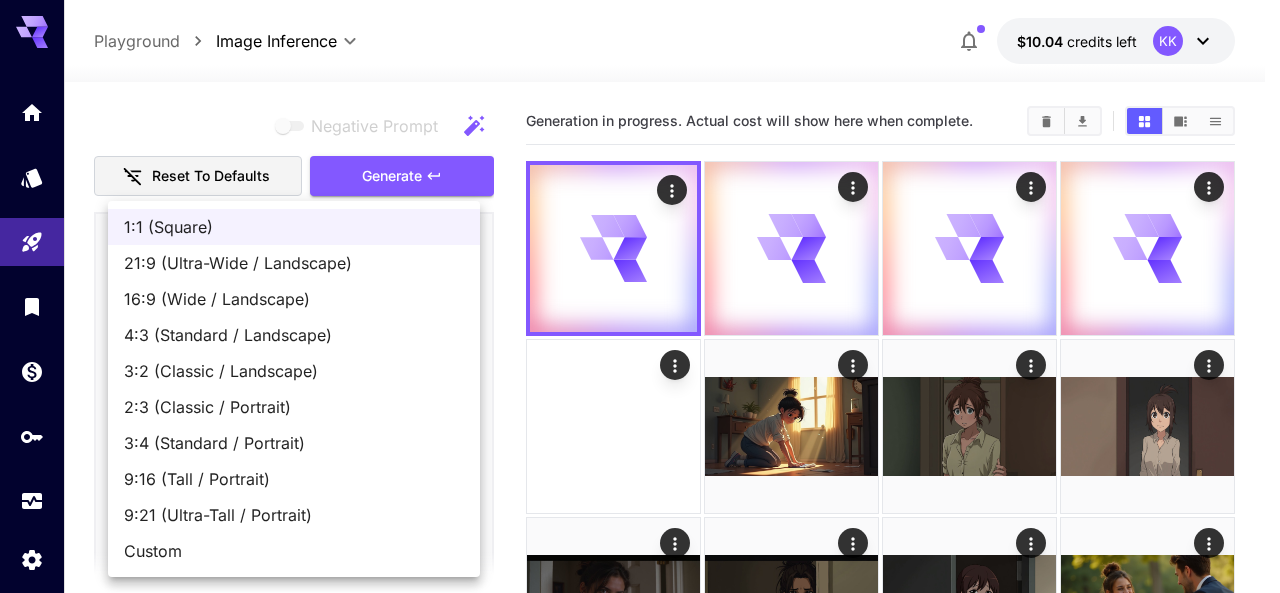 click on "**********" at bounding box center [640, 2304] 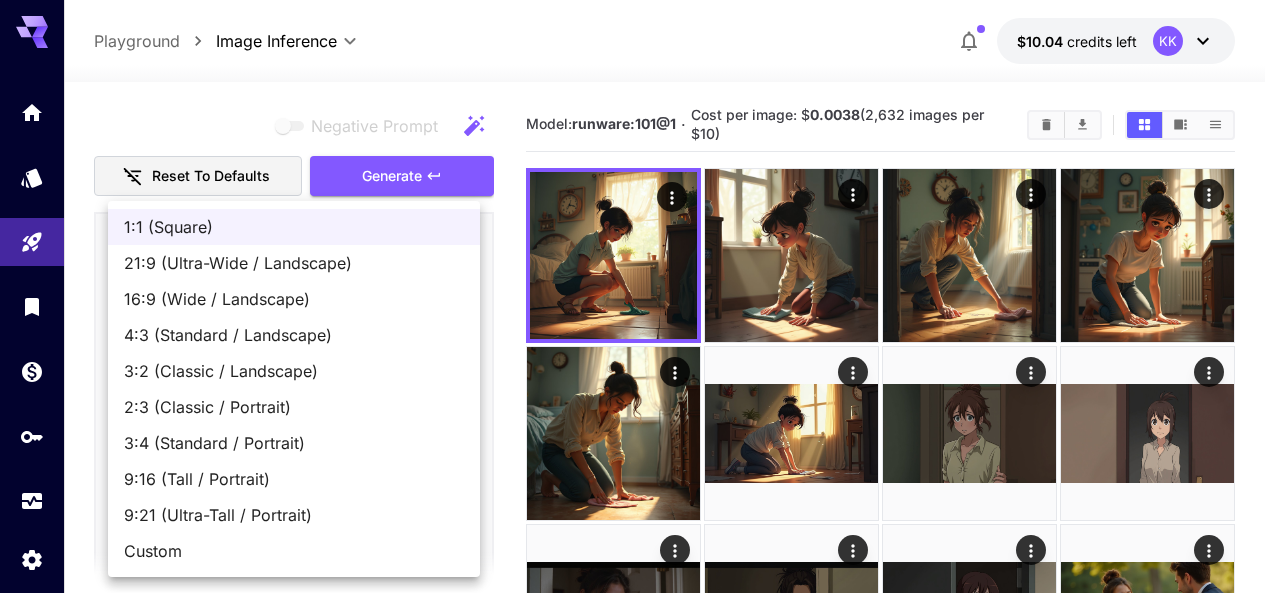 click on "16:9 (Wide / Landscape)" at bounding box center (294, 299) 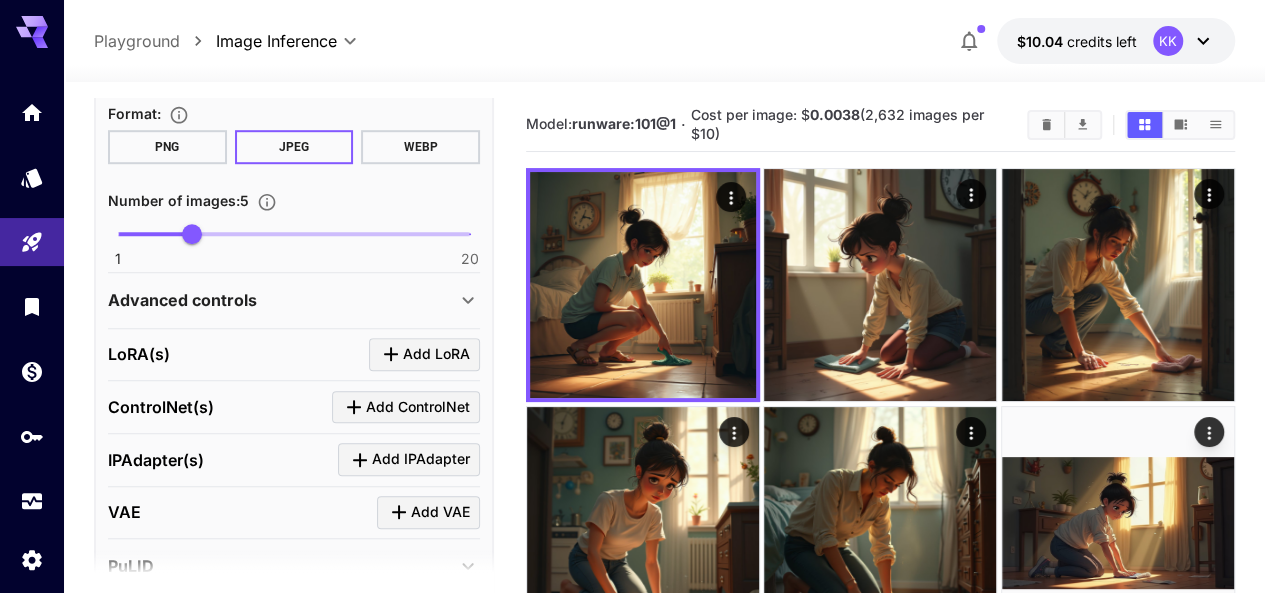scroll, scrollTop: 700, scrollLeft: 0, axis: vertical 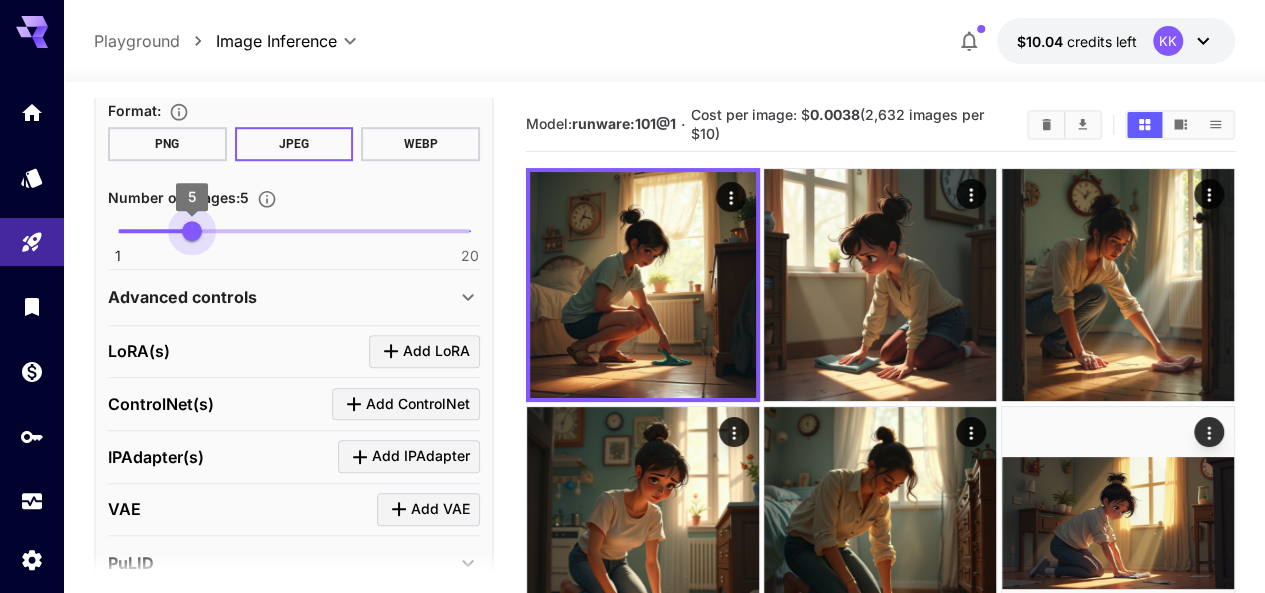 type on "*" 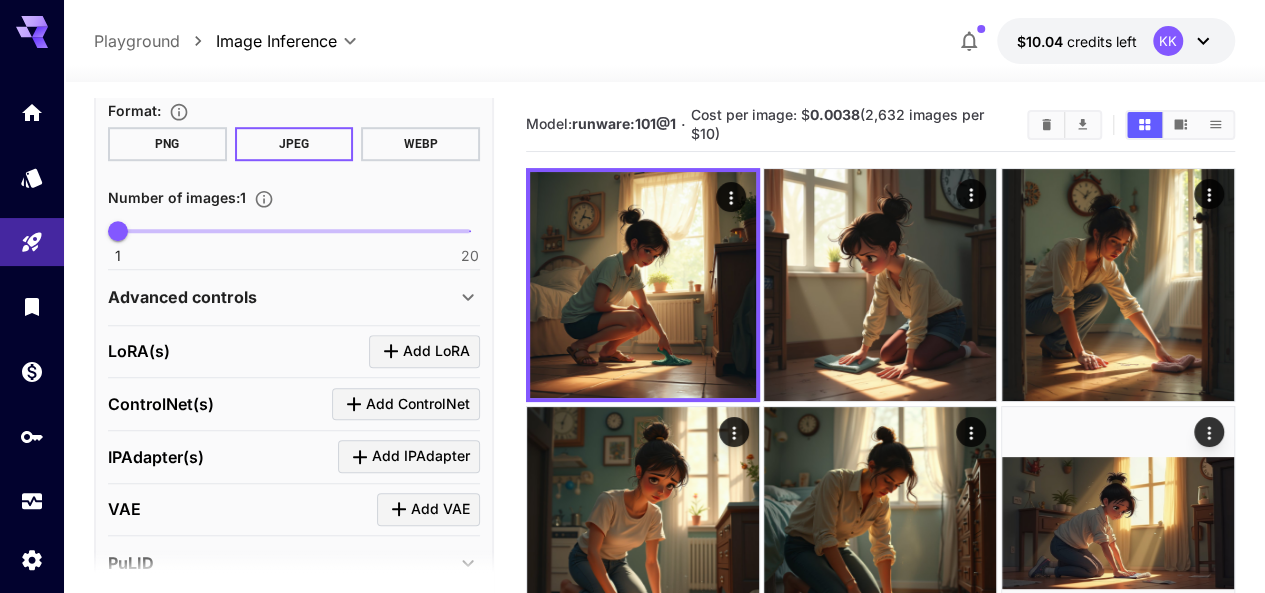 click on "PNG" at bounding box center (167, 144) 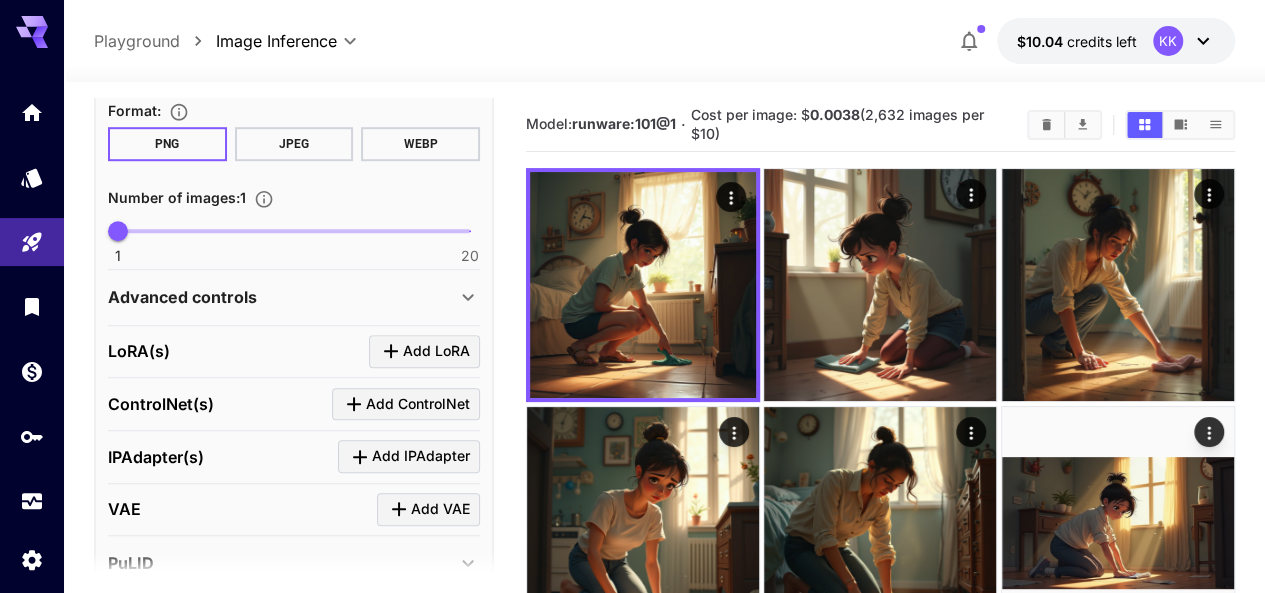 click on "JPEG" at bounding box center (294, 144) 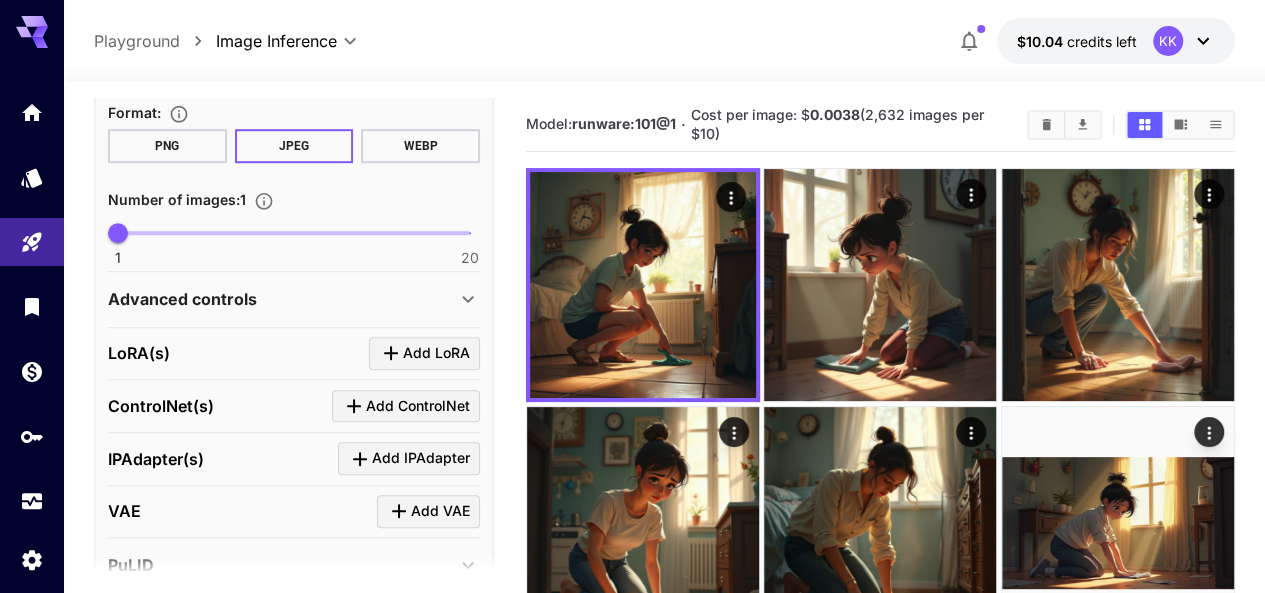 scroll, scrollTop: 700, scrollLeft: 0, axis: vertical 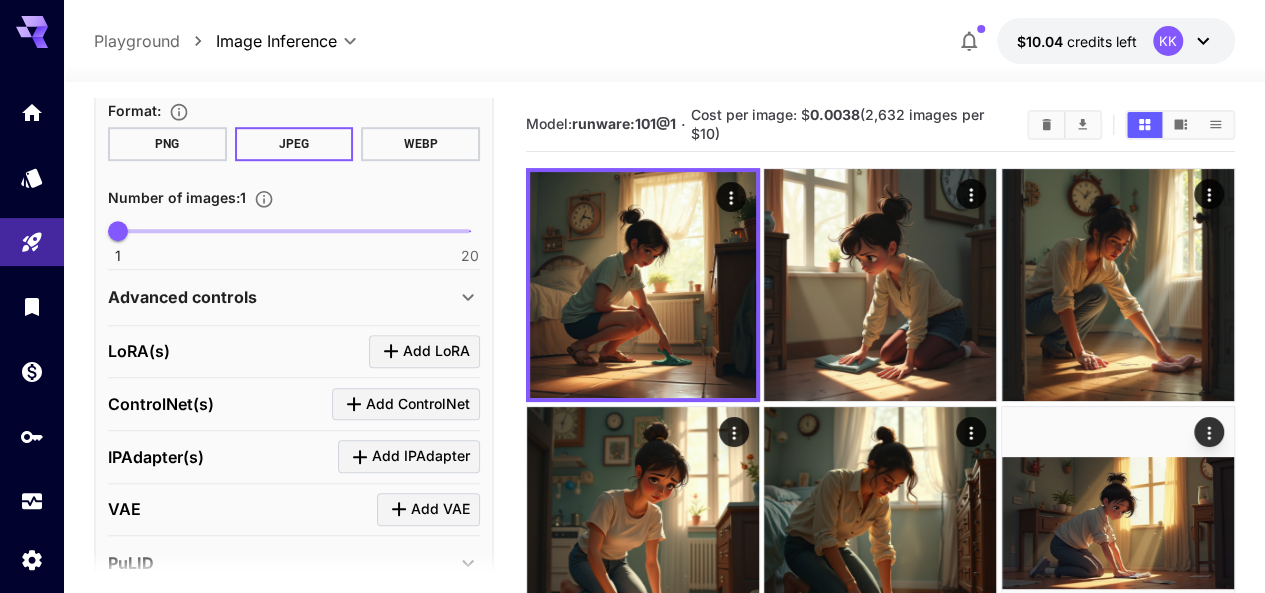 click on "Advanced controls" at bounding box center [282, 297] 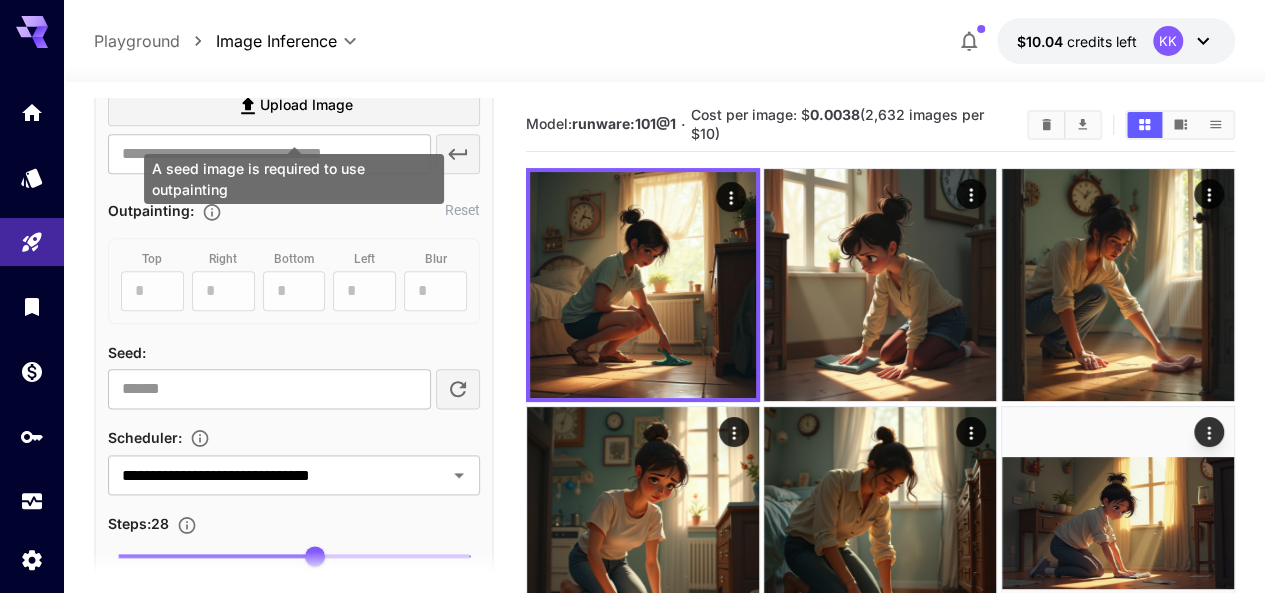 scroll, scrollTop: 1300, scrollLeft: 0, axis: vertical 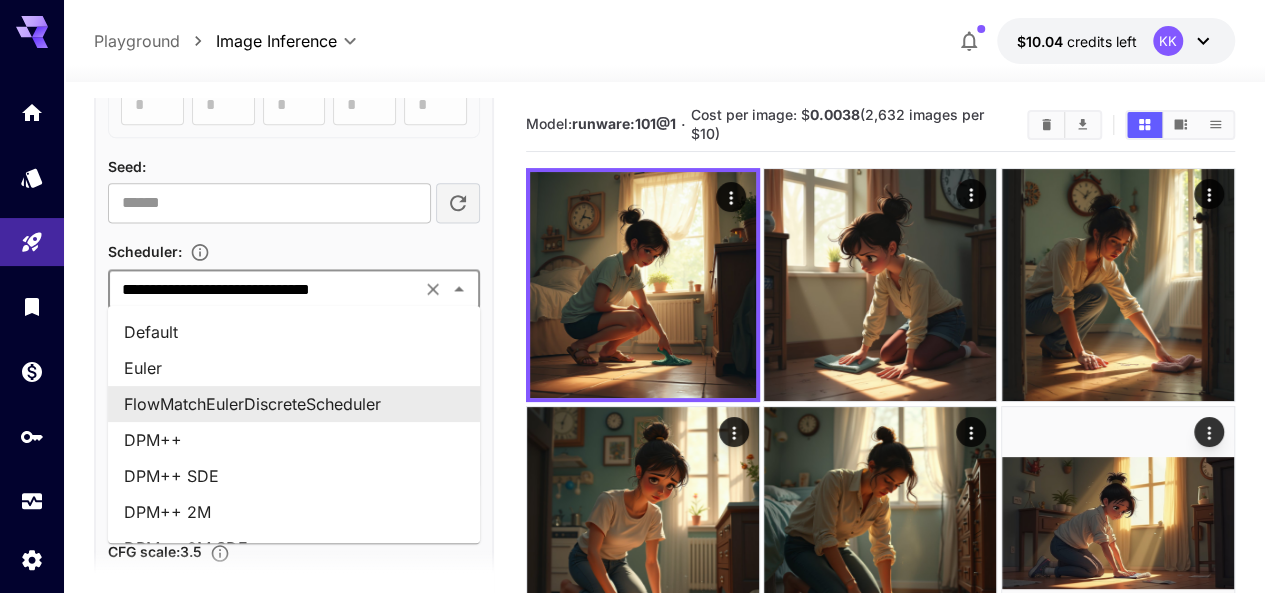 click on "**********" at bounding box center (264, 289) 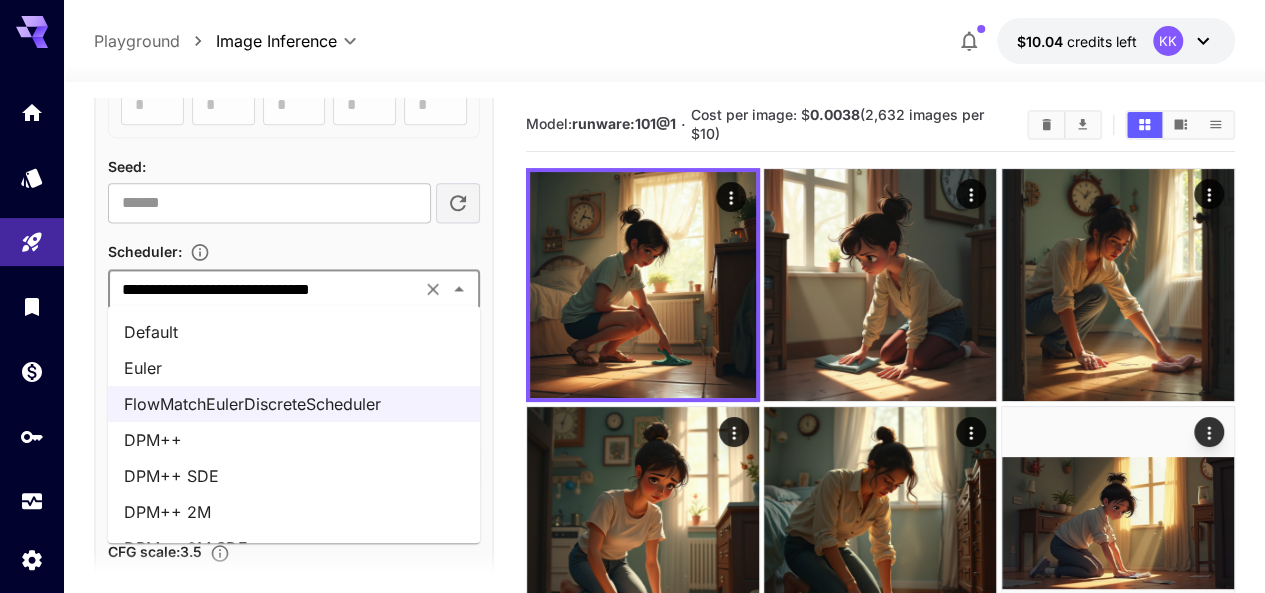 scroll, scrollTop: 66, scrollLeft: 0, axis: vertical 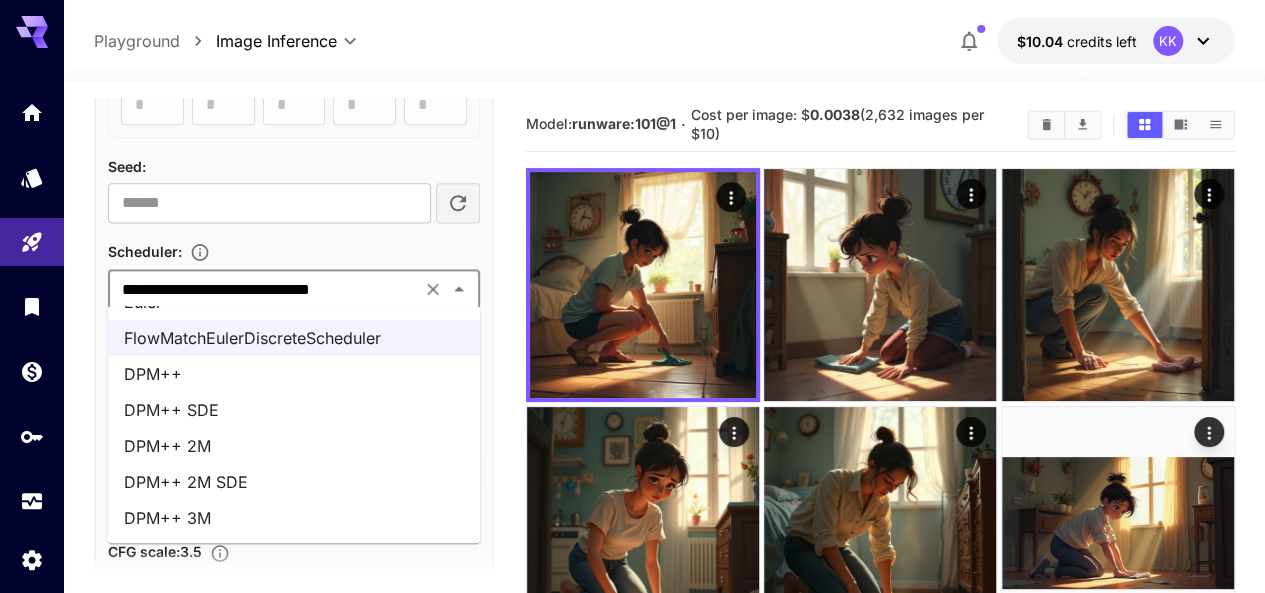 click on "DPM++ 3M" at bounding box center (294, 518) 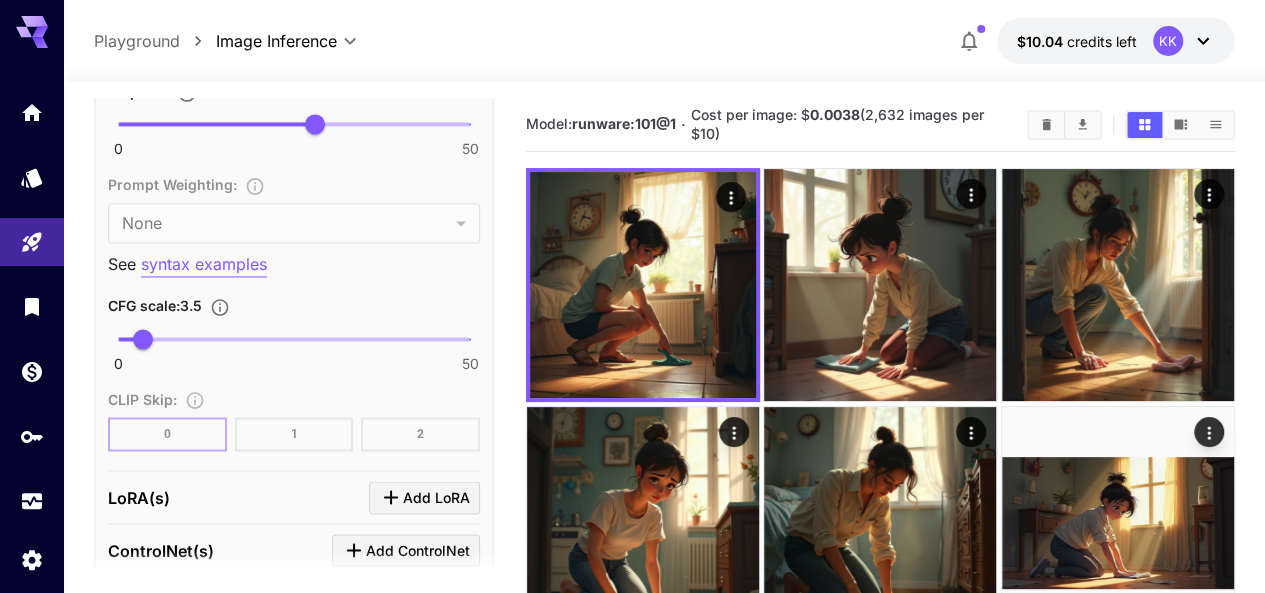 scroll, scrollTop: 1600, scrollLeft: 0, axis: vertical 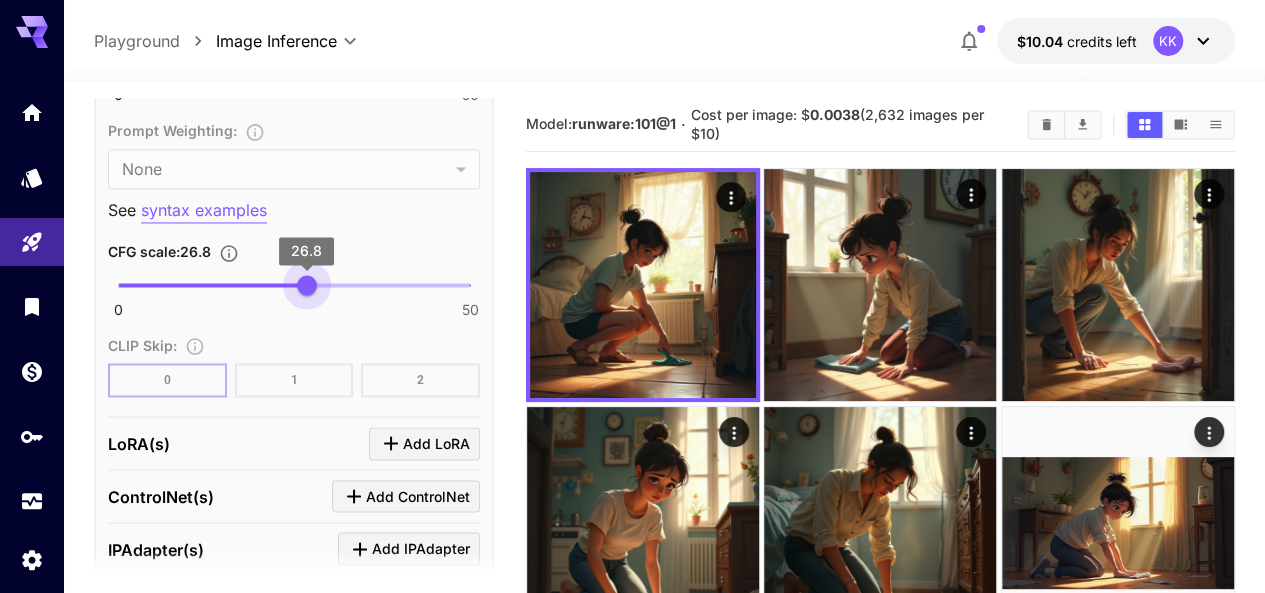 type on "**" 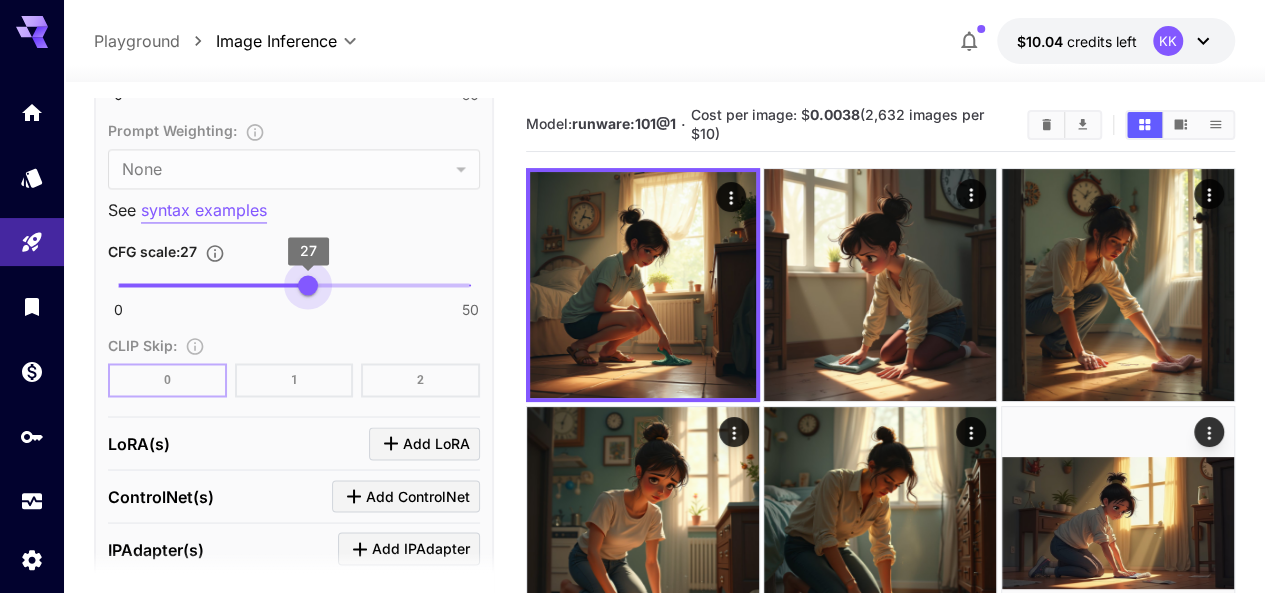 drag, startPoint x: 141, startPoint y: 281, endPoint x: 308, endPoint y: 295, distance: 167.5858 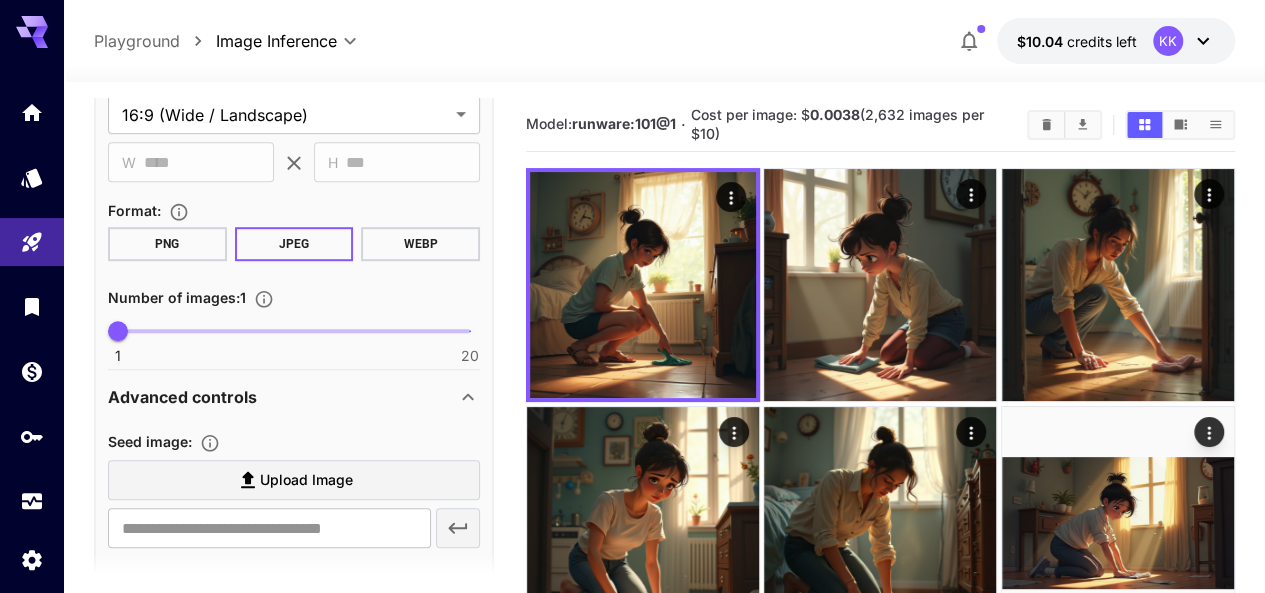 scroll, scrollTop: 200, scrollLeft: 0, axis: vertical 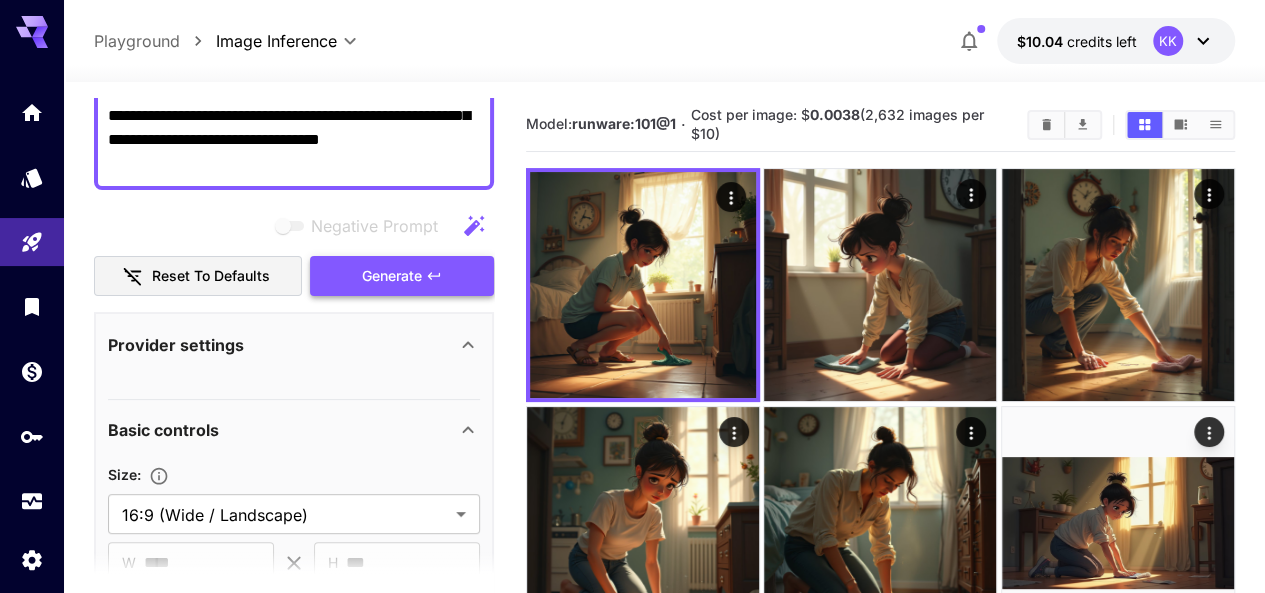 click on "Generate" at bounding box center (392, 276) 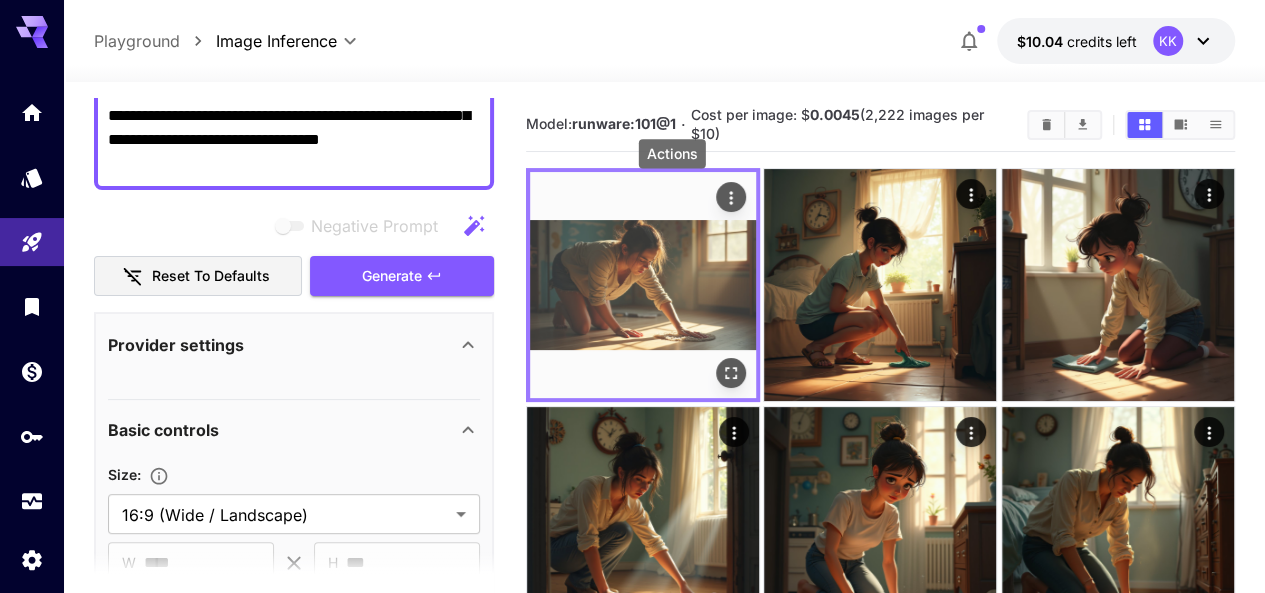 click 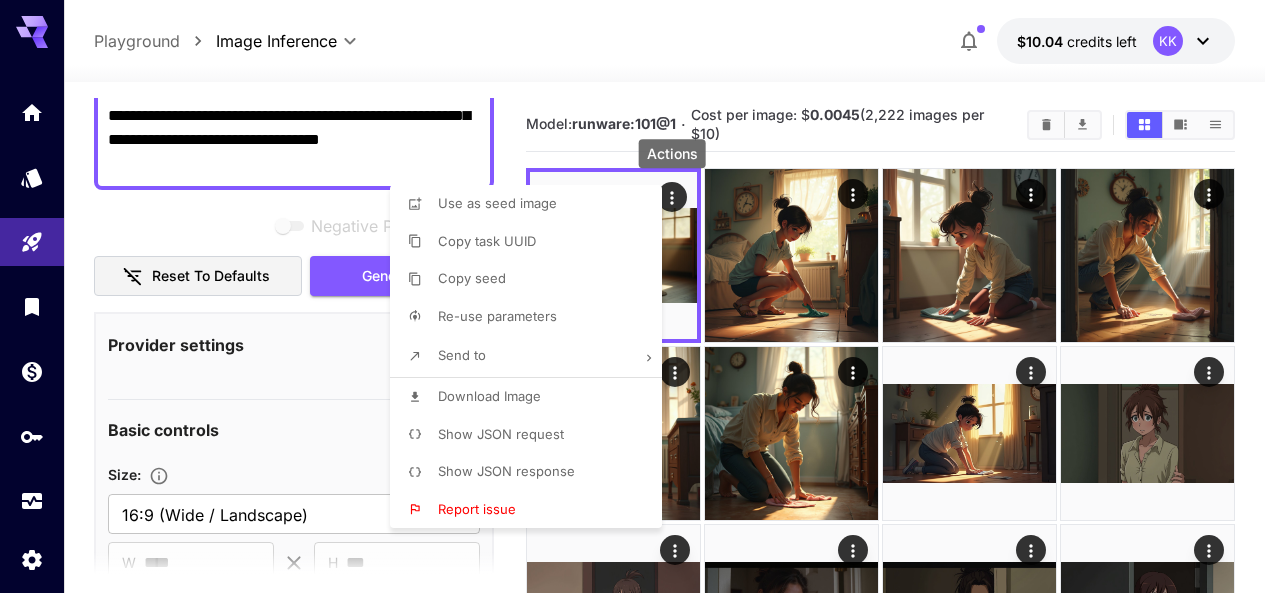 click on "Download Image" at bounding box center [489, 397] 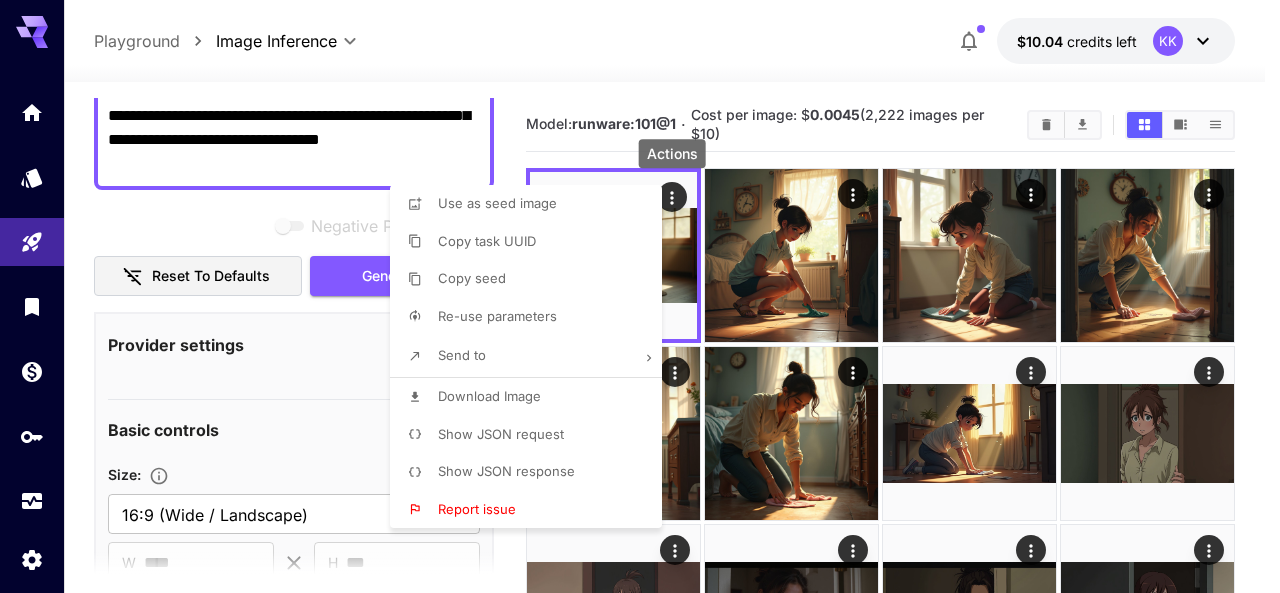 click at bounding box center (640, 296) 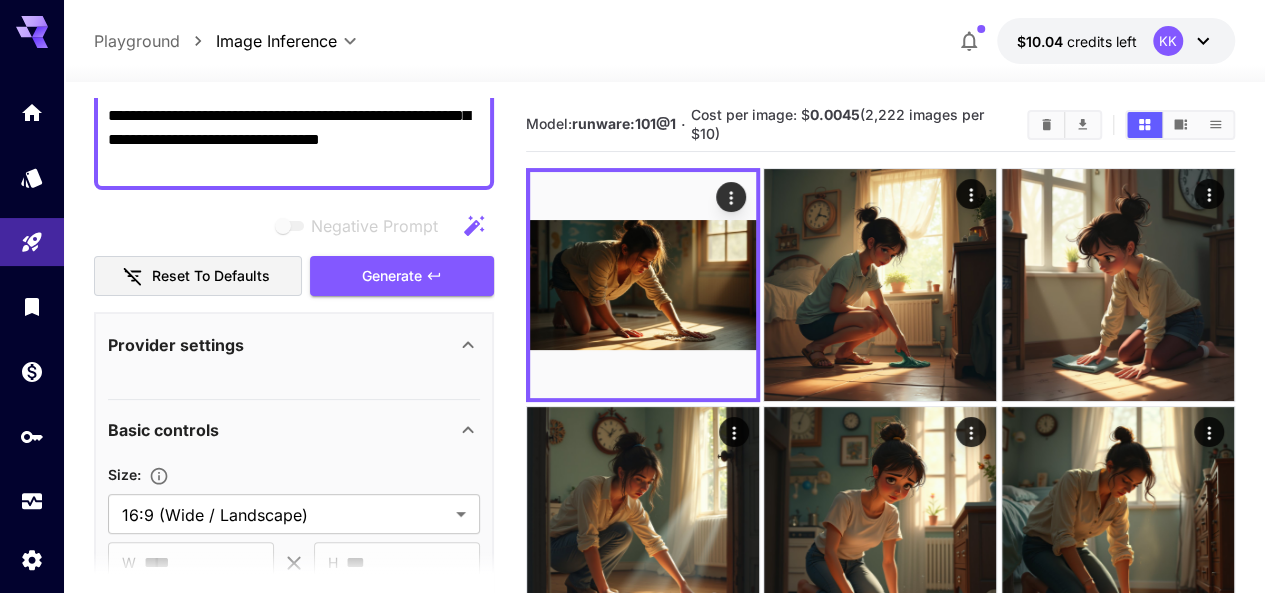 scroll, scrollTop: 100, scrollLeft: 0, axis: vertical 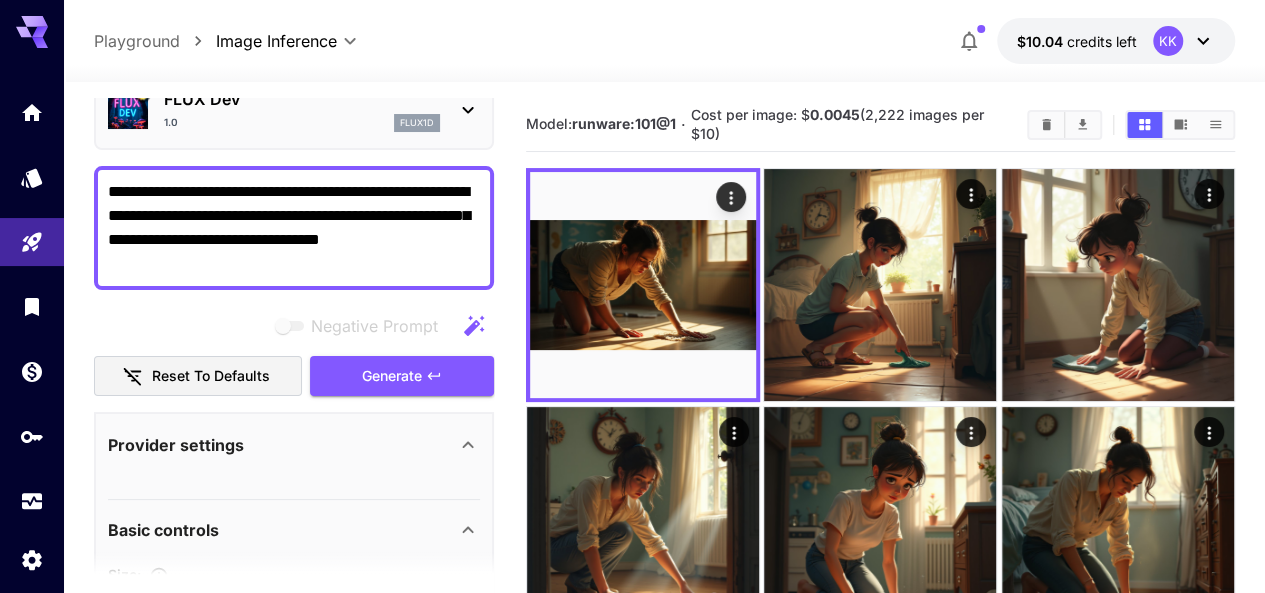 click on "**********" at bounding box center [294, 228] 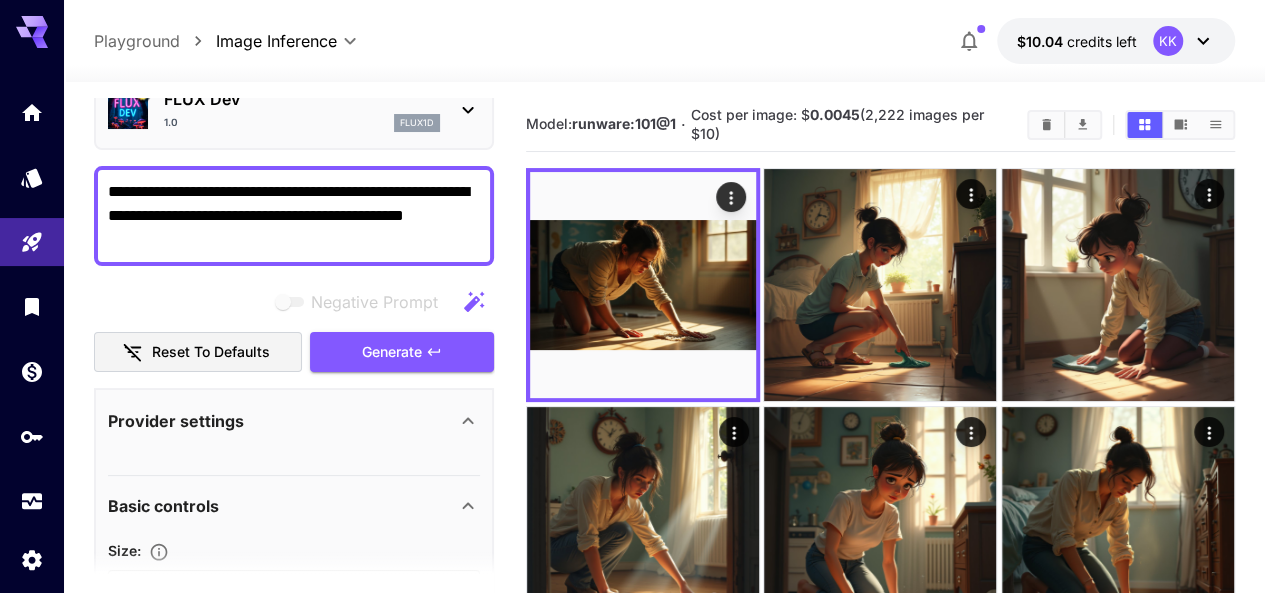 drag, startPoint x: 274, startPoint y: 216, endPoint x: 227, endPoint y: 215, distance: 47.010635 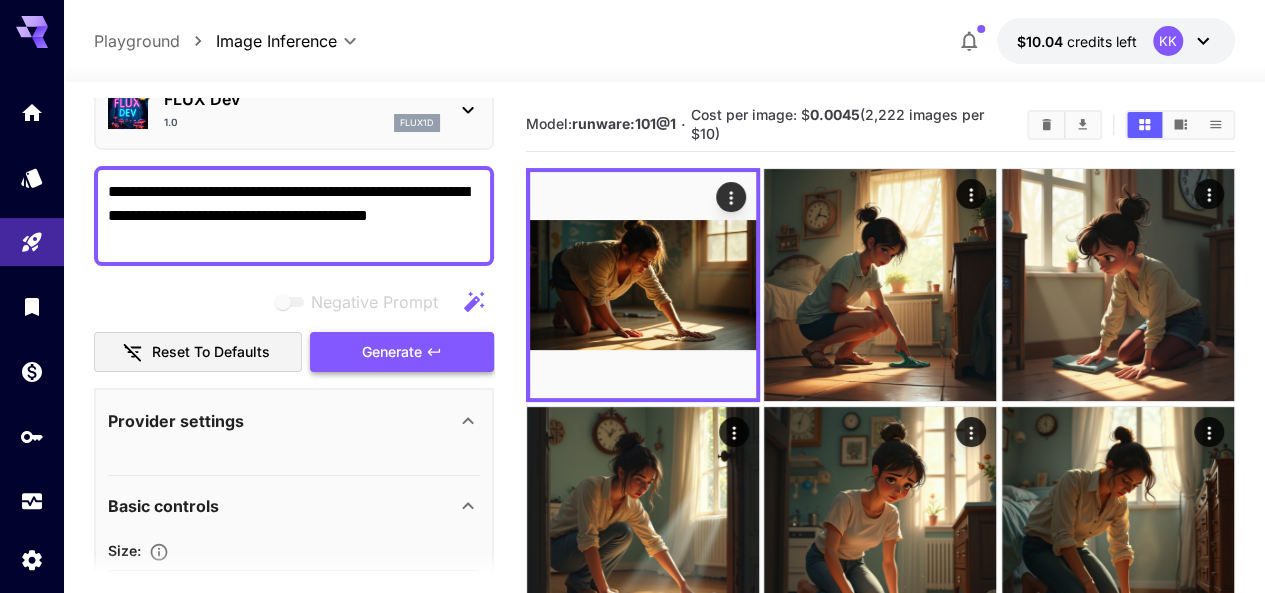 click on "Generate" at bounding box center [392, 352] 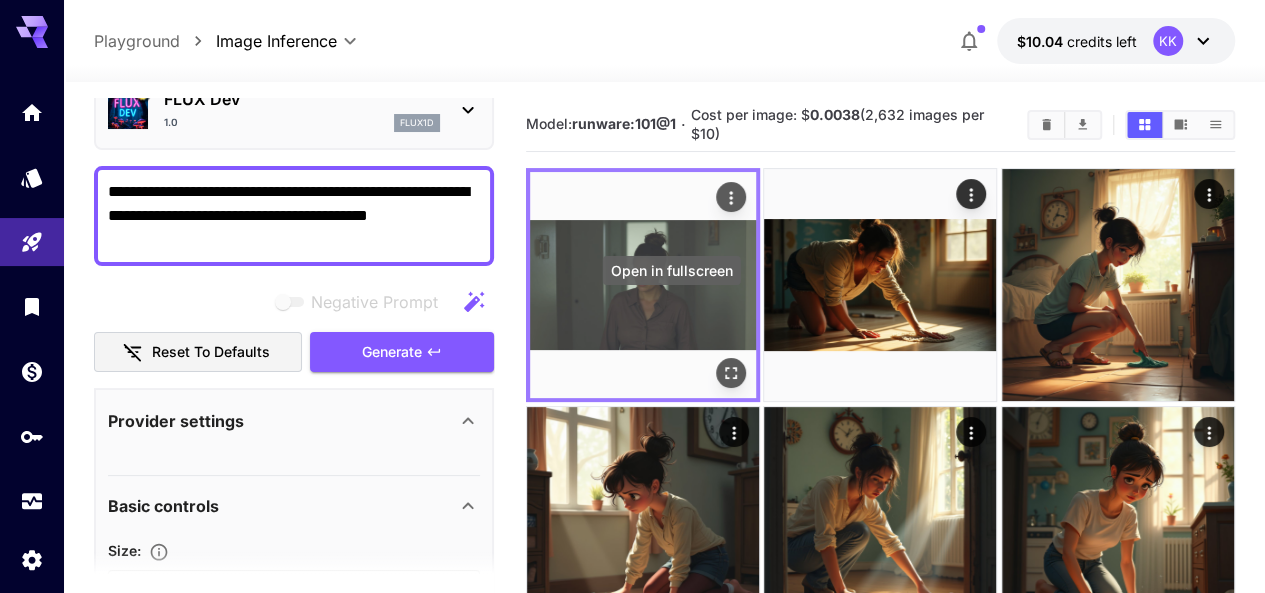 click 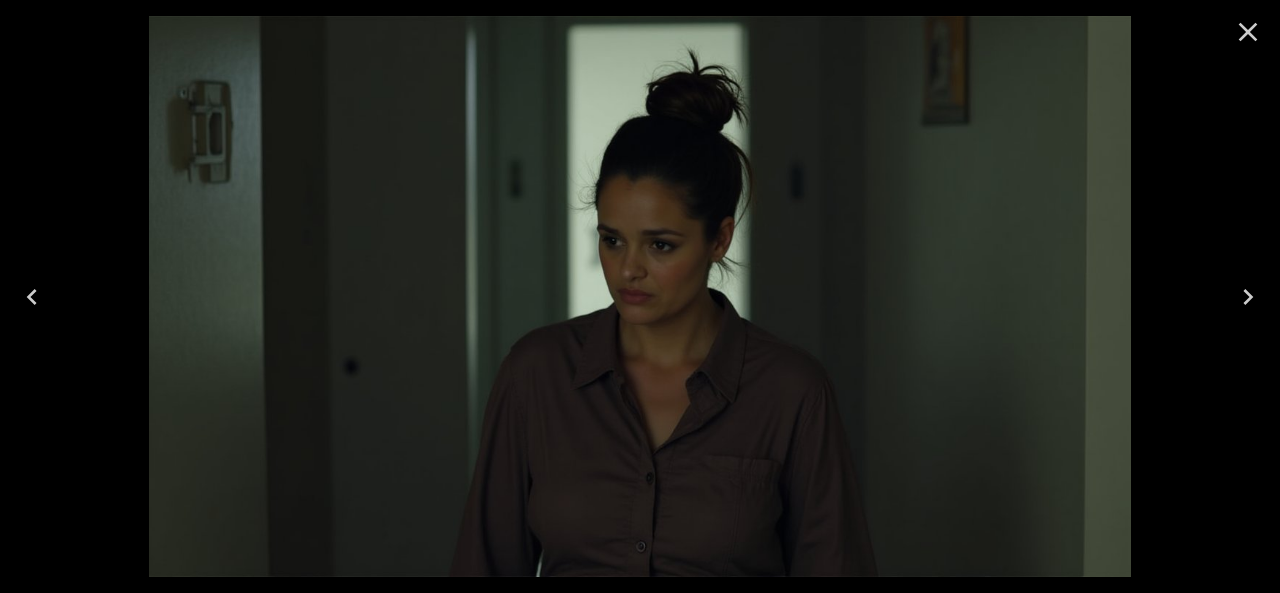 click 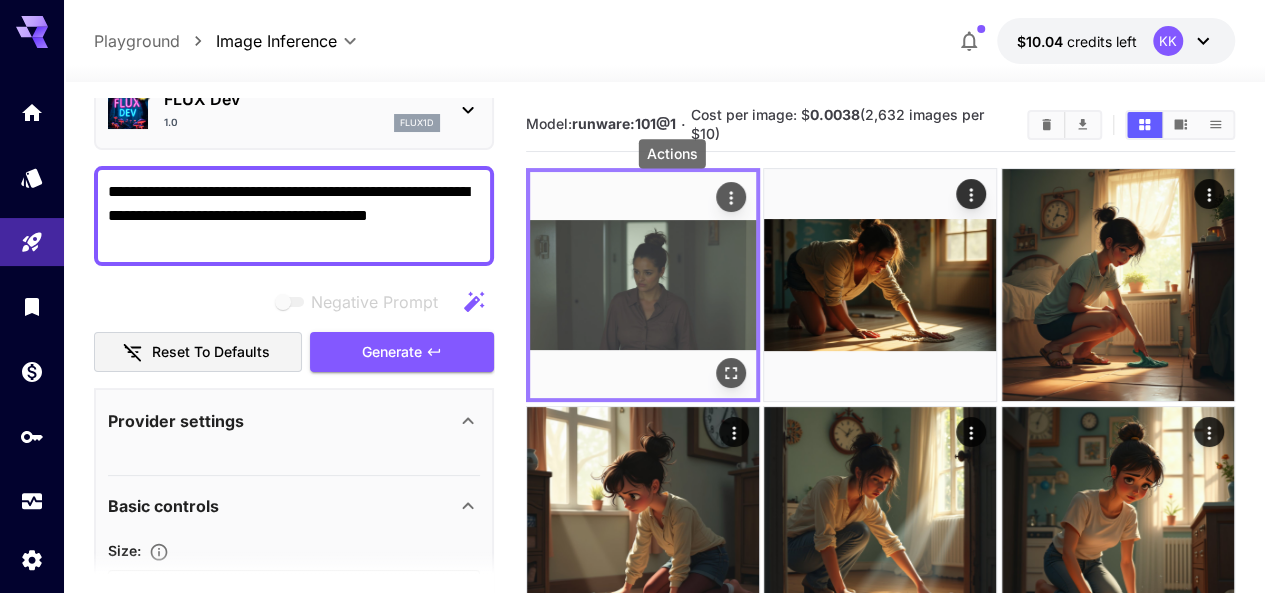 click 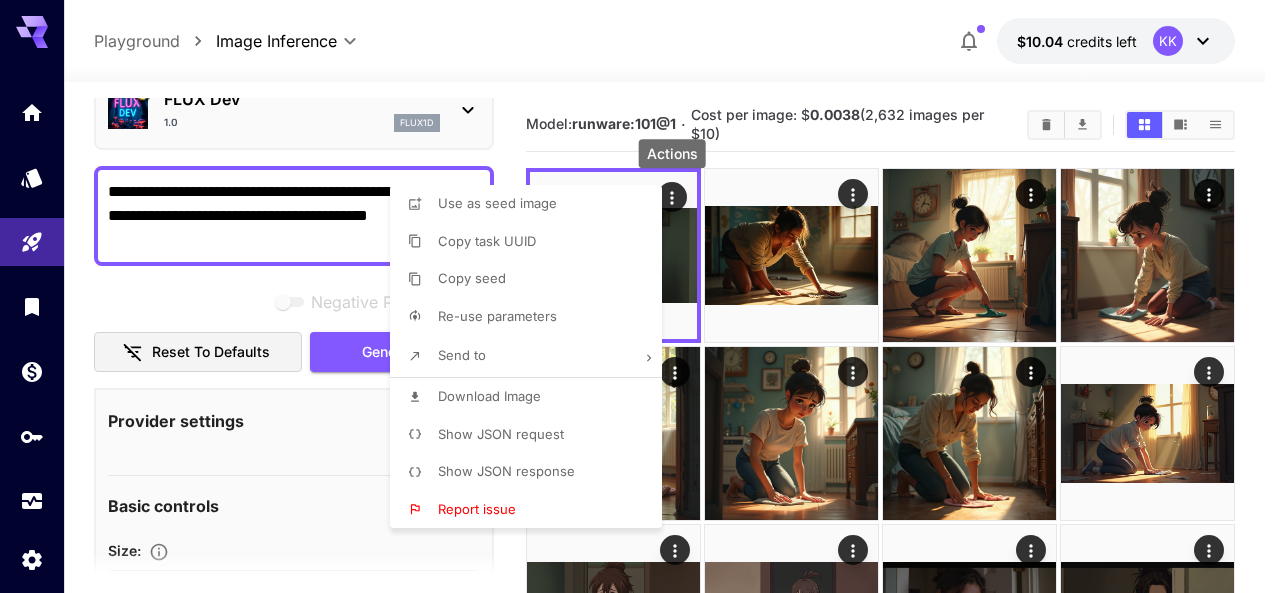 click on "Download Image" at bounding box center (489, 397) 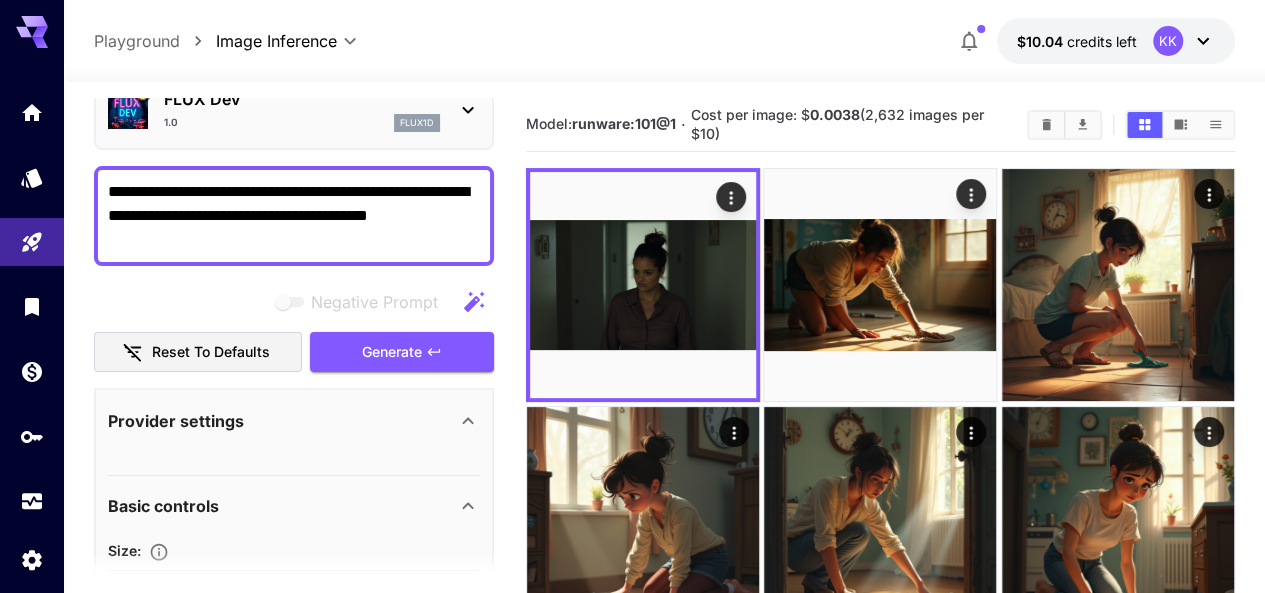 click at bounding box center (632, 296) 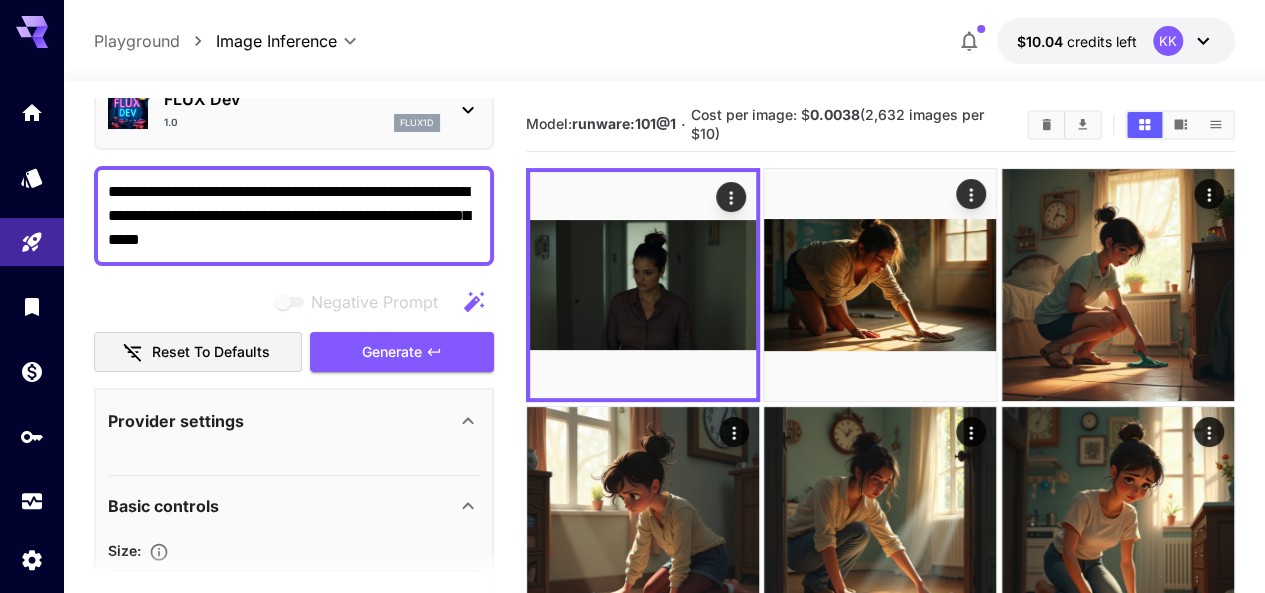 drag, startPoint x: 154, startPoint y: 193, endPoint x: 229, endPoint y: 227, distance: 82.346825 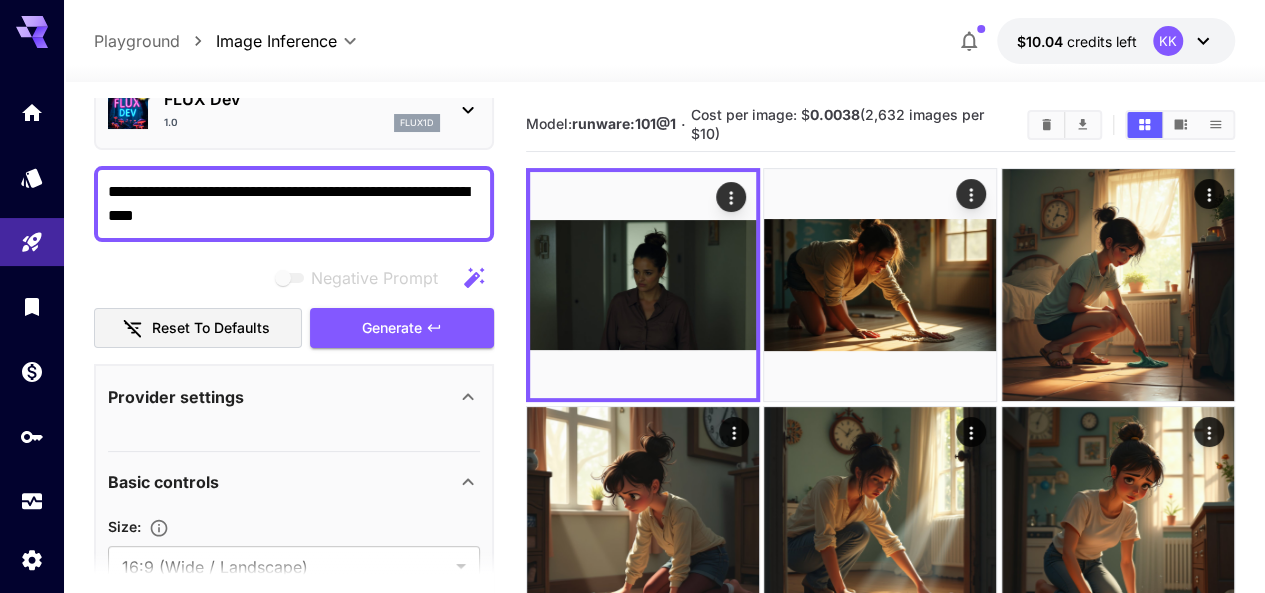 click on "**********" at bounding box center [294, 204] 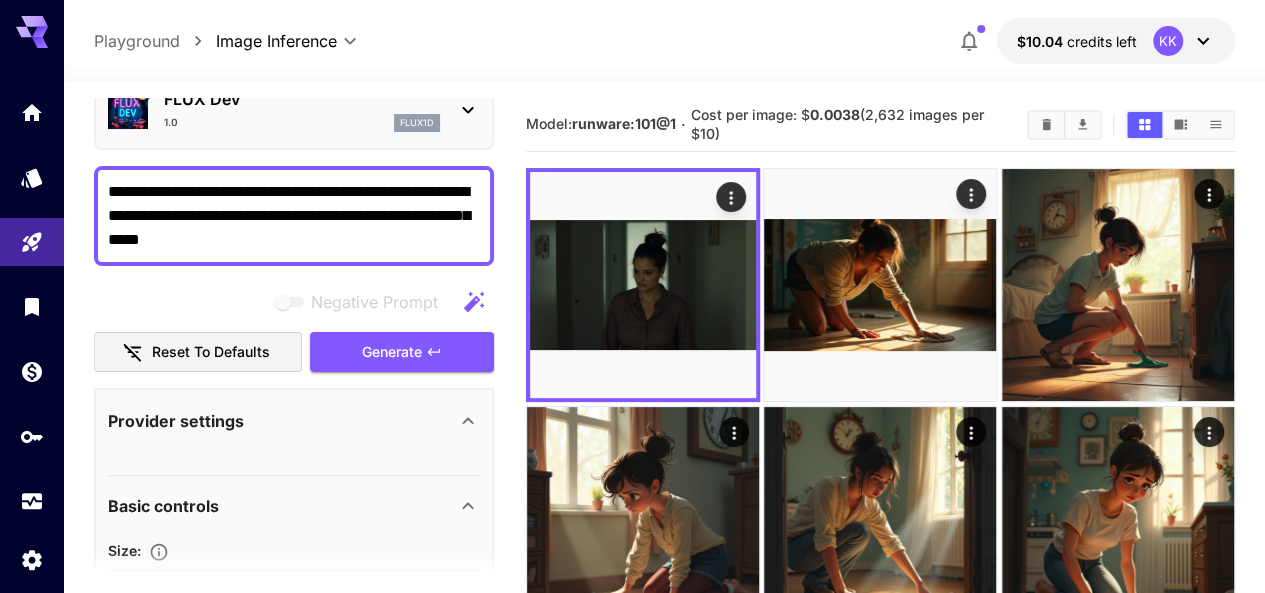 drag, startPoint x: 120, startPoint y: 187, endPoint x: 163, endPoint y: 191, distance: 43.185646 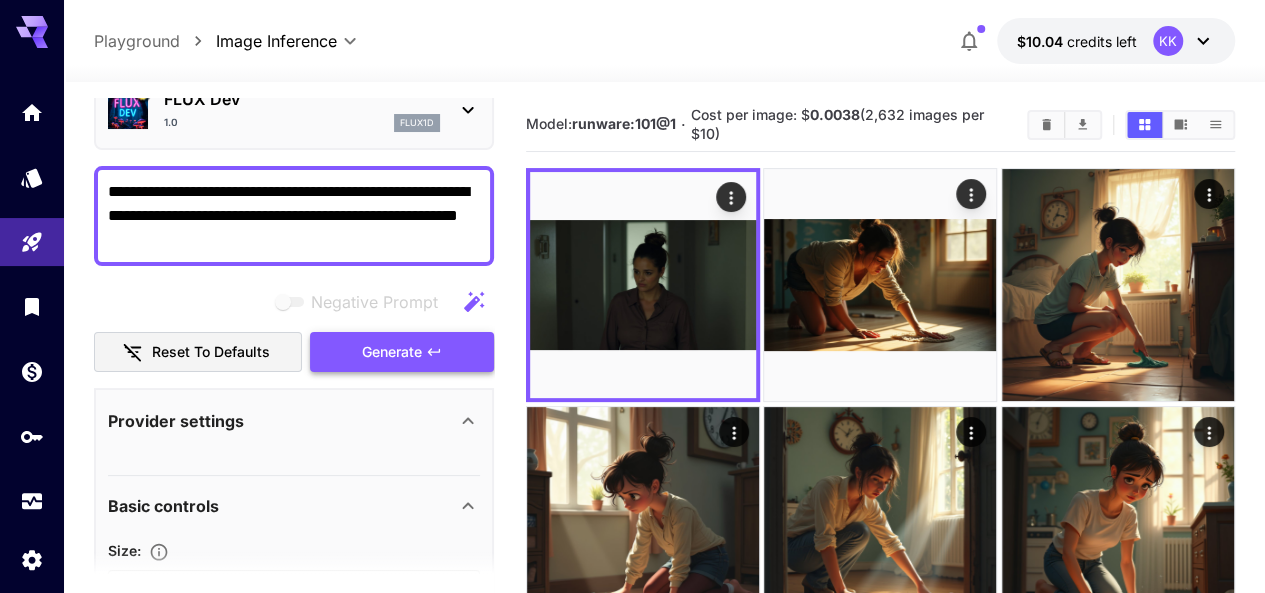 click on "Generate" at bounding box center (392, 352) 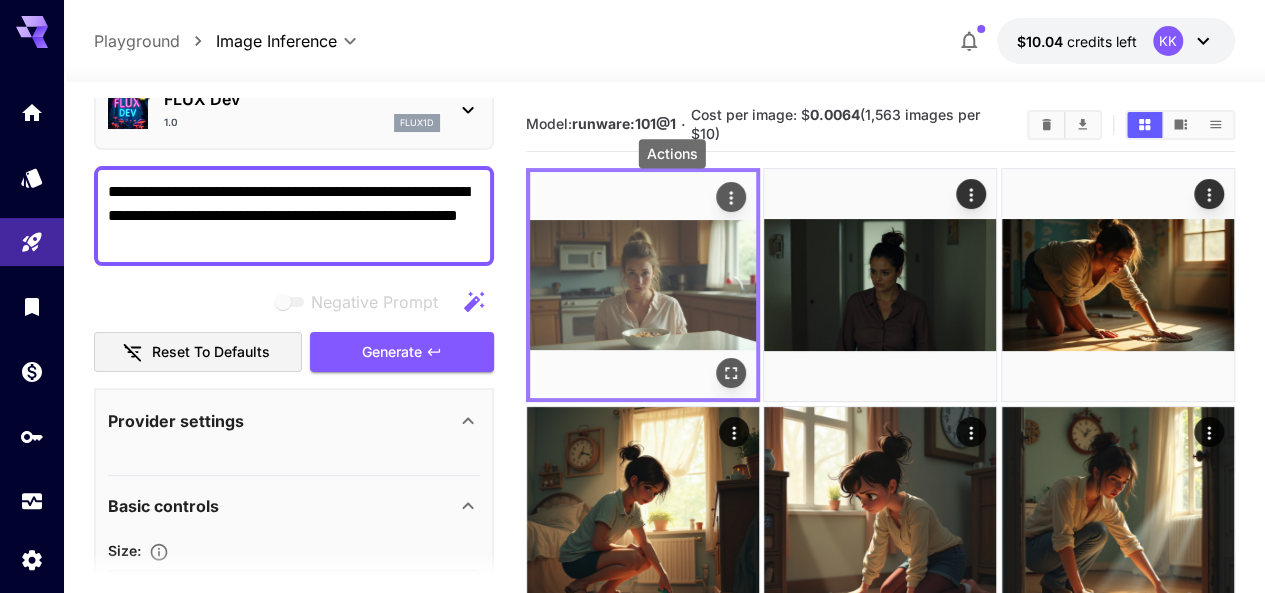 click 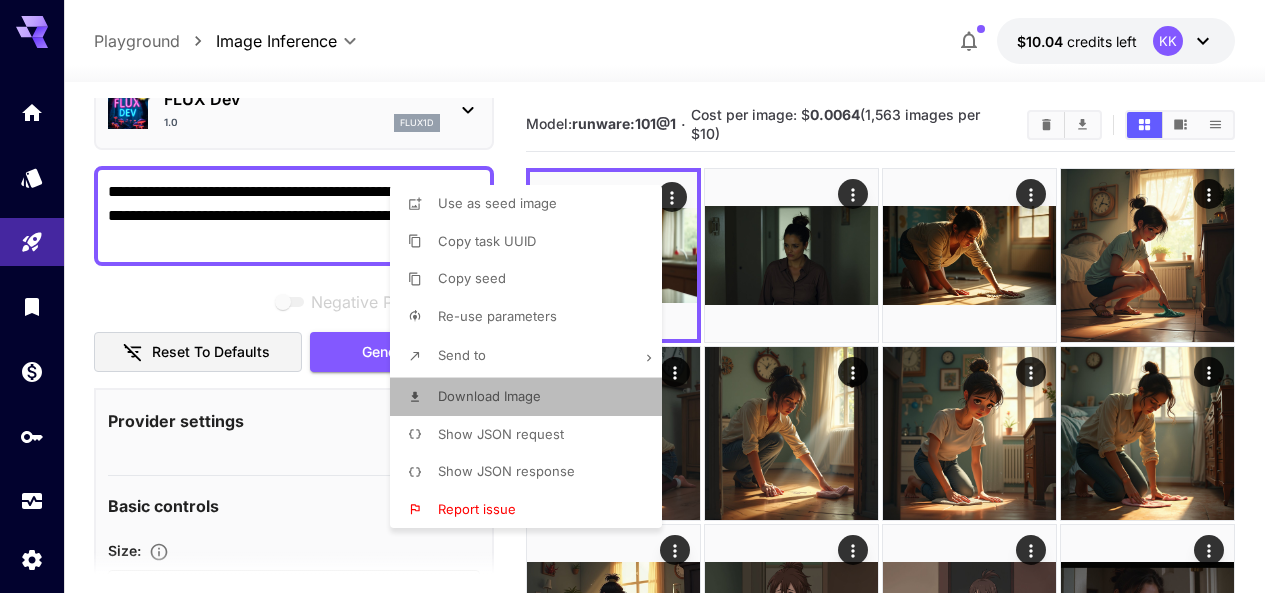 click on "Download Image" at bounding box center [532, 397] 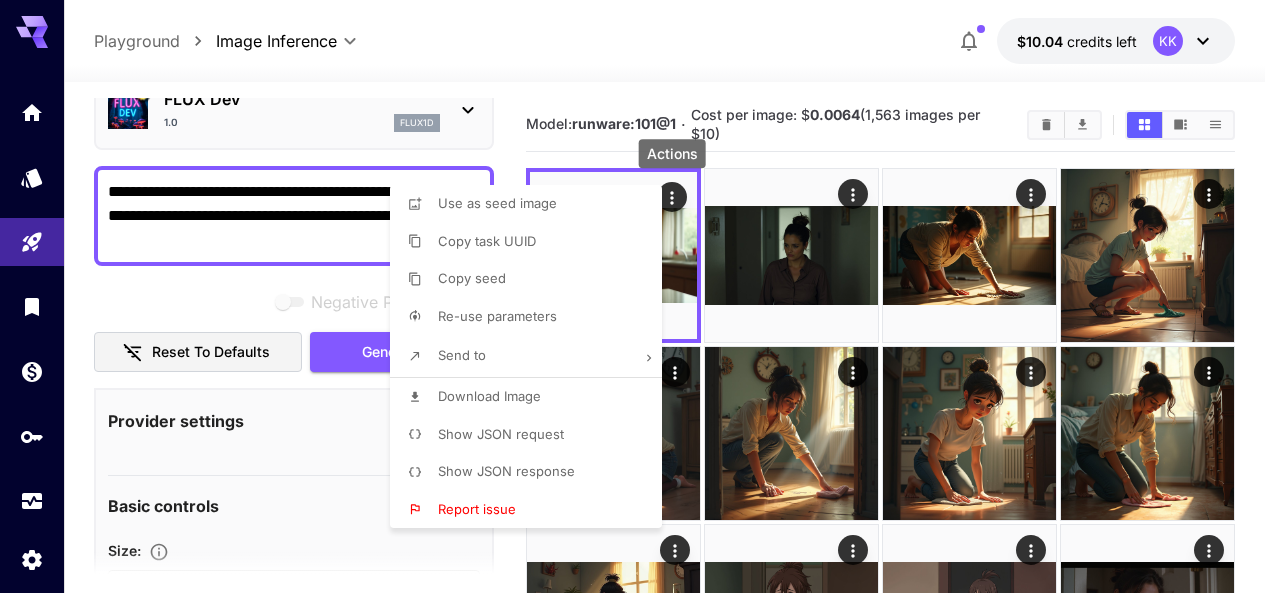 click at bounding box center [640, 296] 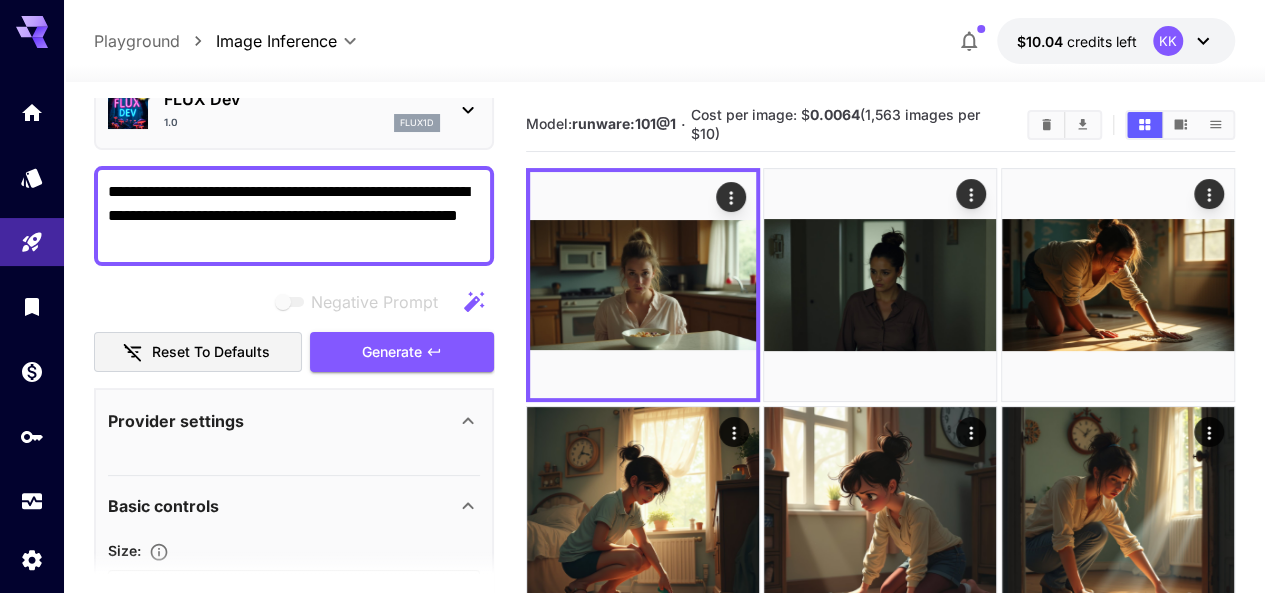 drag, startPoint x: 264, startPoint y: 237, endPoint x: 30, endPoint y: 138, distance: 254.08069 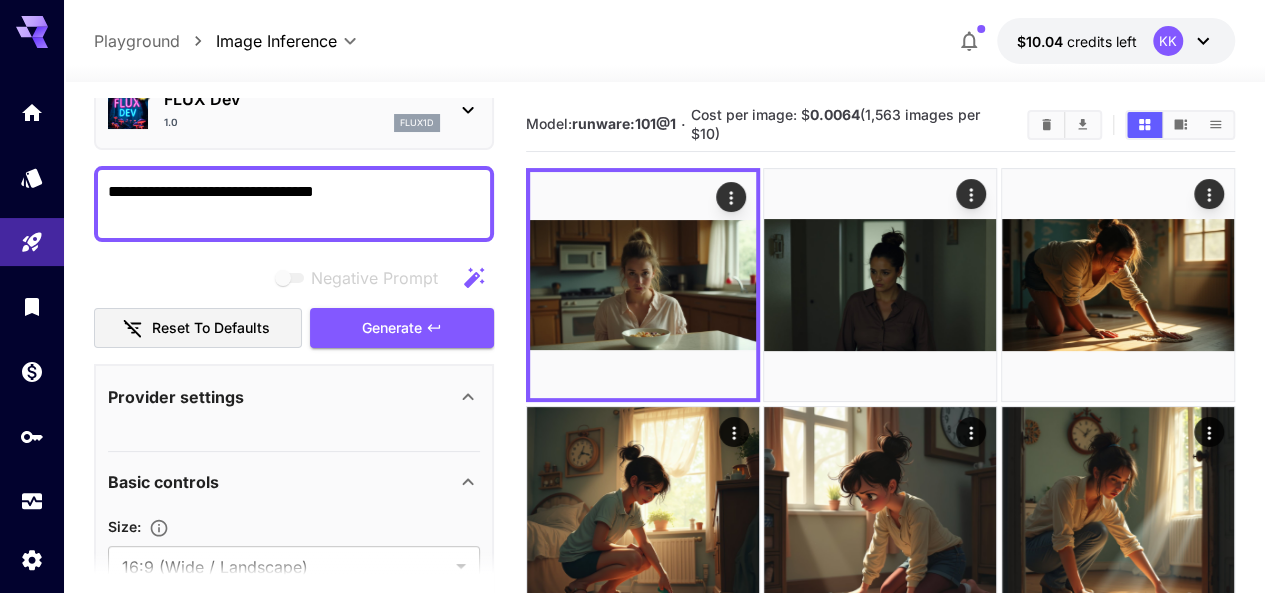 click on "**********" at bounding box center (294, 204) 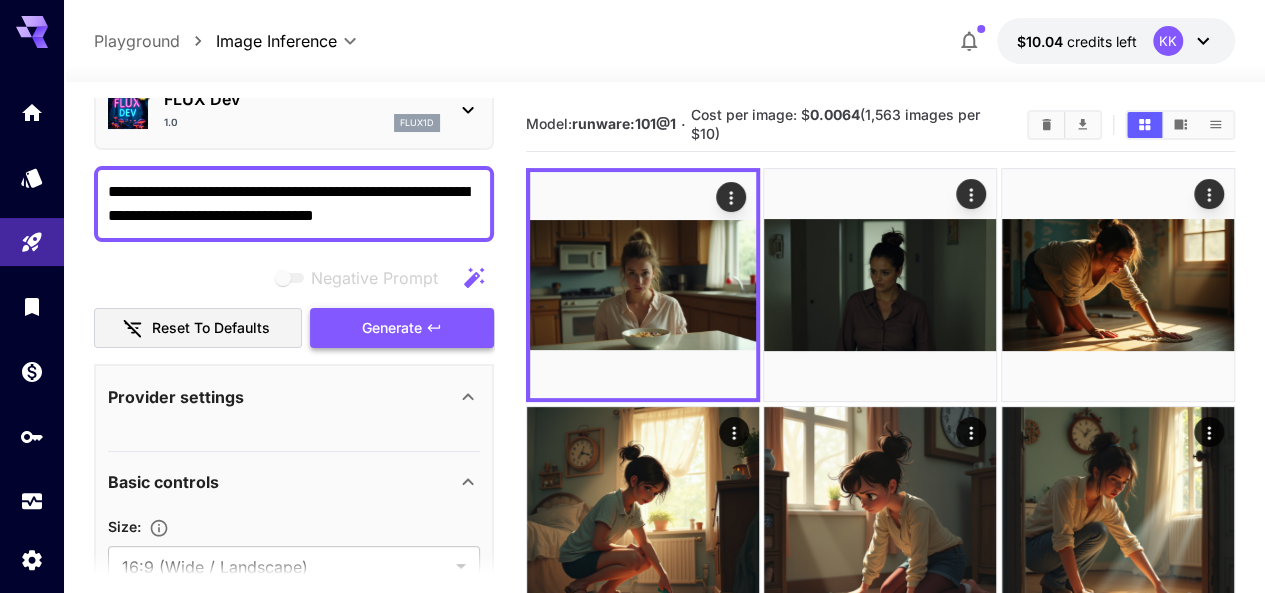 click on "Generate" at bounding box center [392, 328] 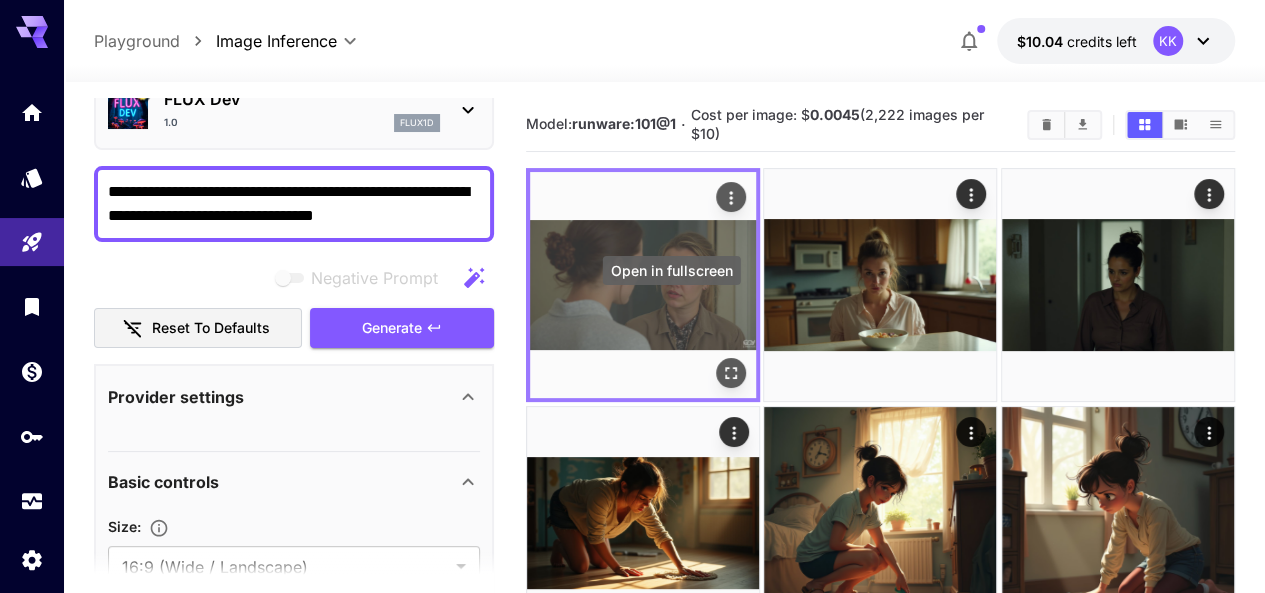 click 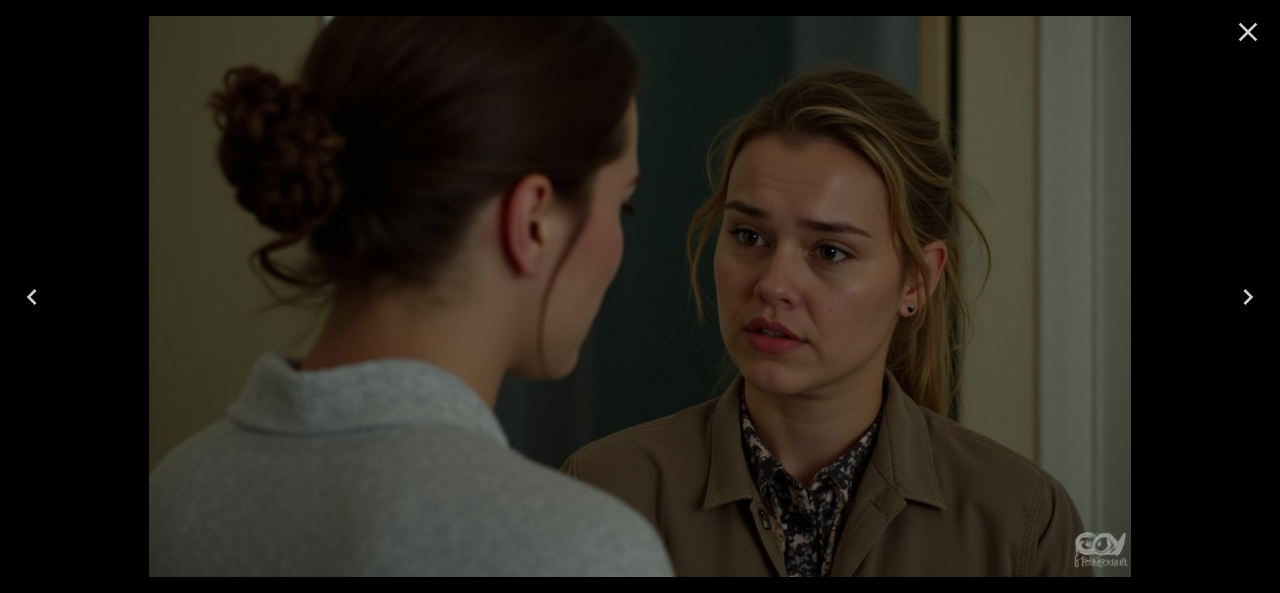 click 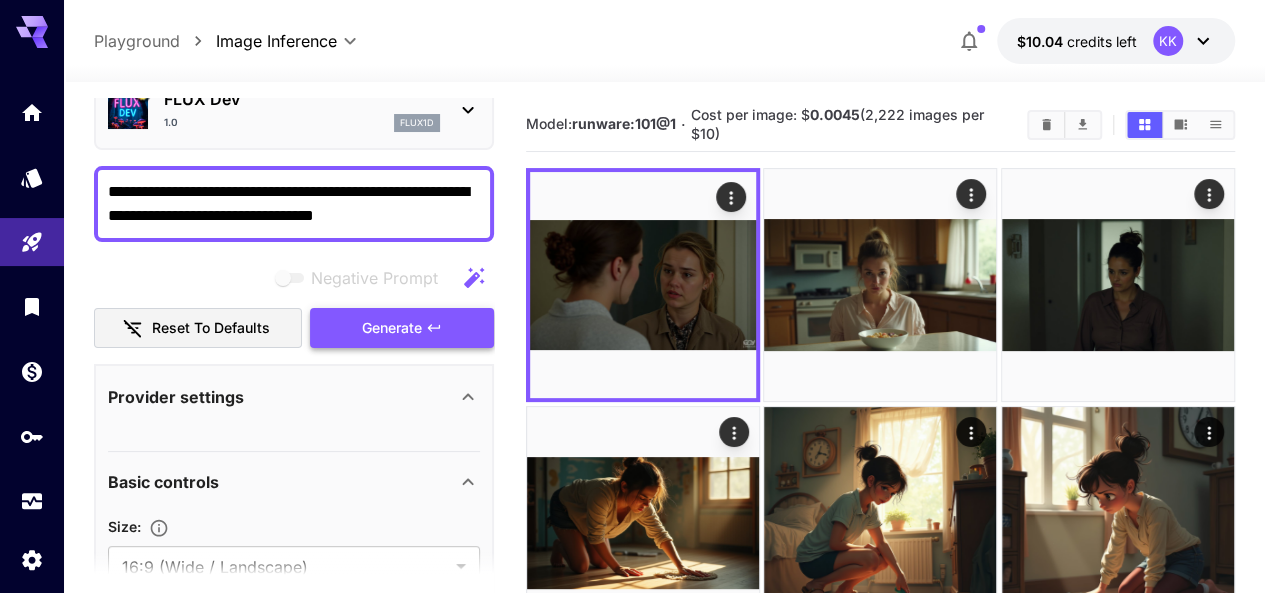 click on "Generate" at bounding box center [402, 328] 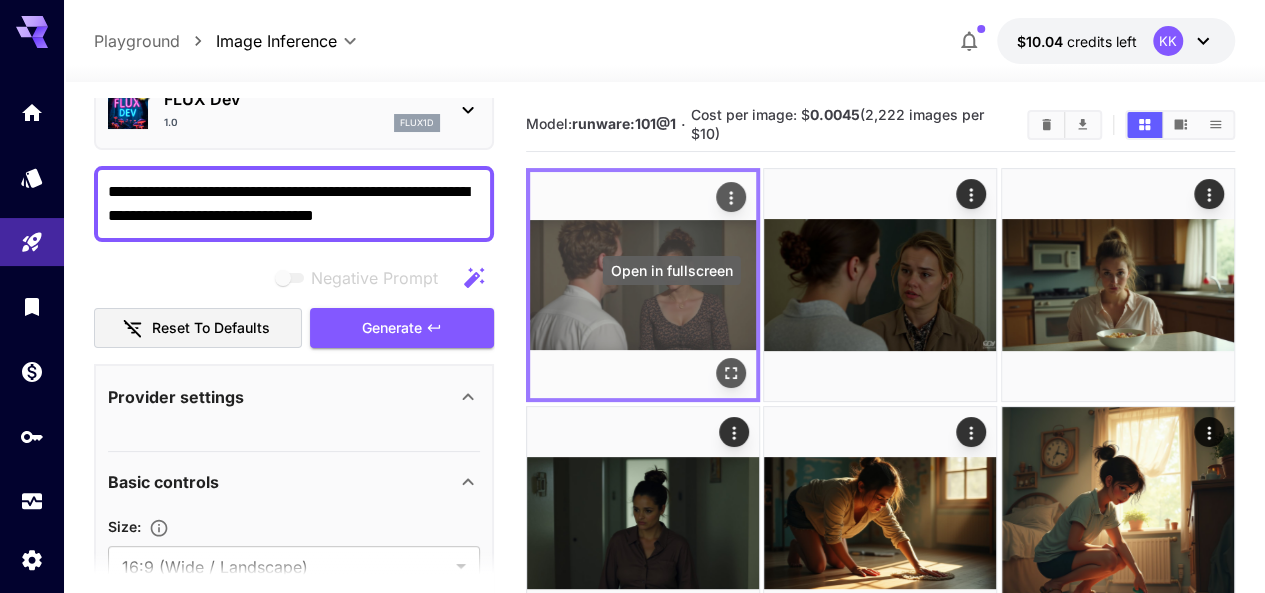 click 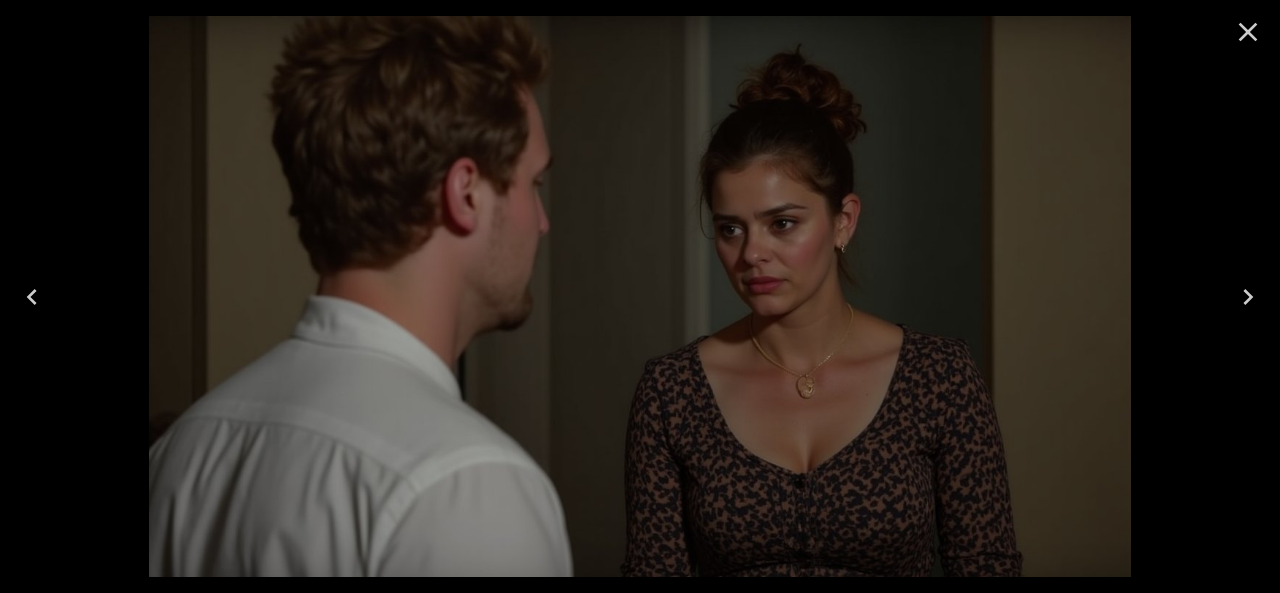 click 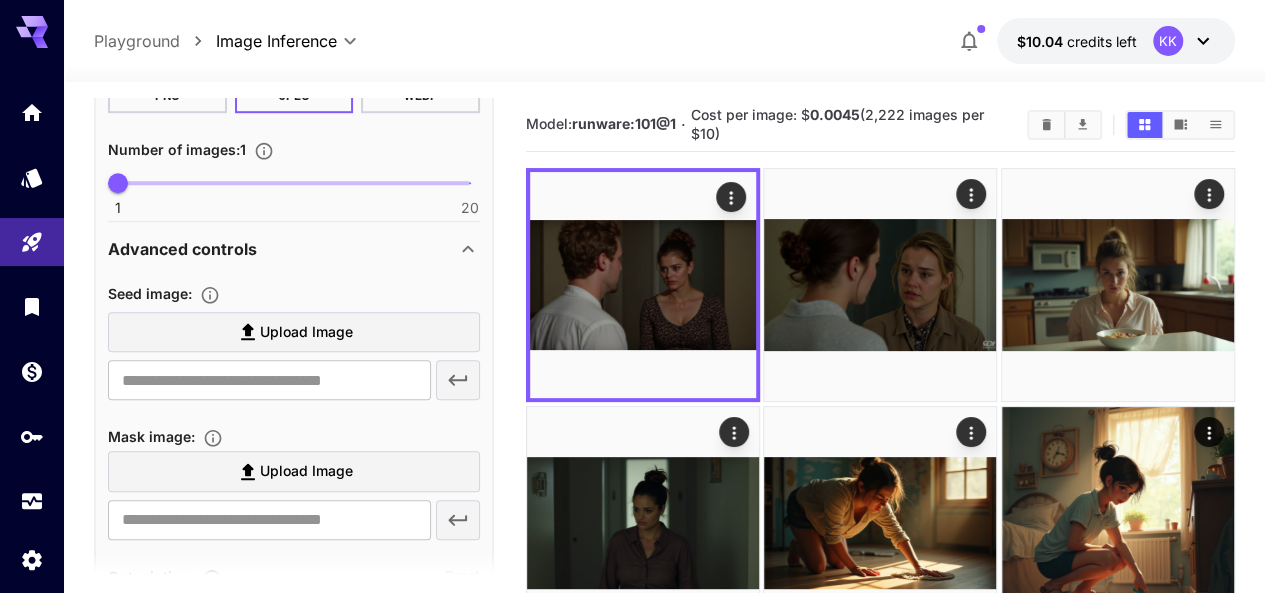 scroll, scrollTop: 300, scrollLeft: 0, axis: vertical 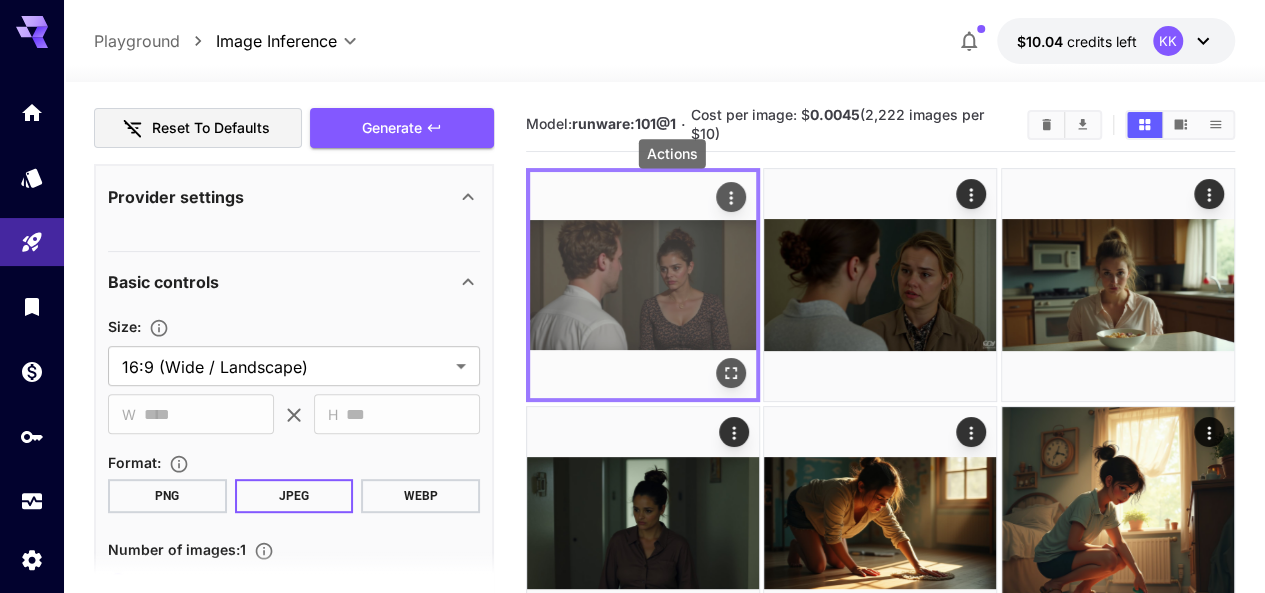 click 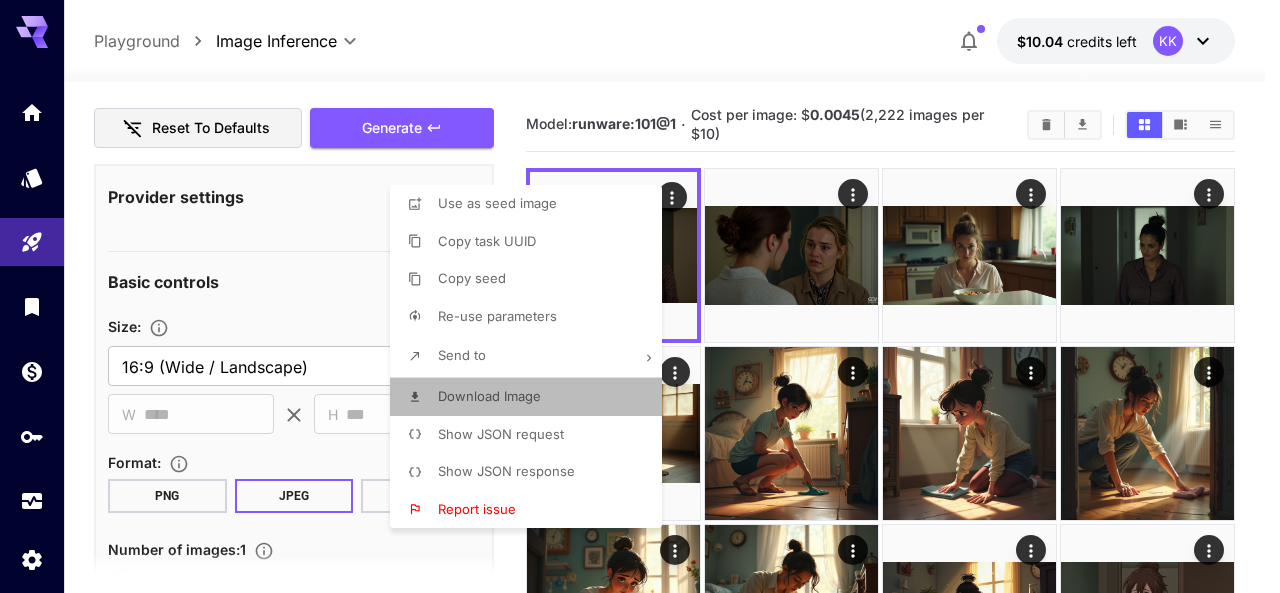 click on "Download Image" at bounding box center (489, 397) 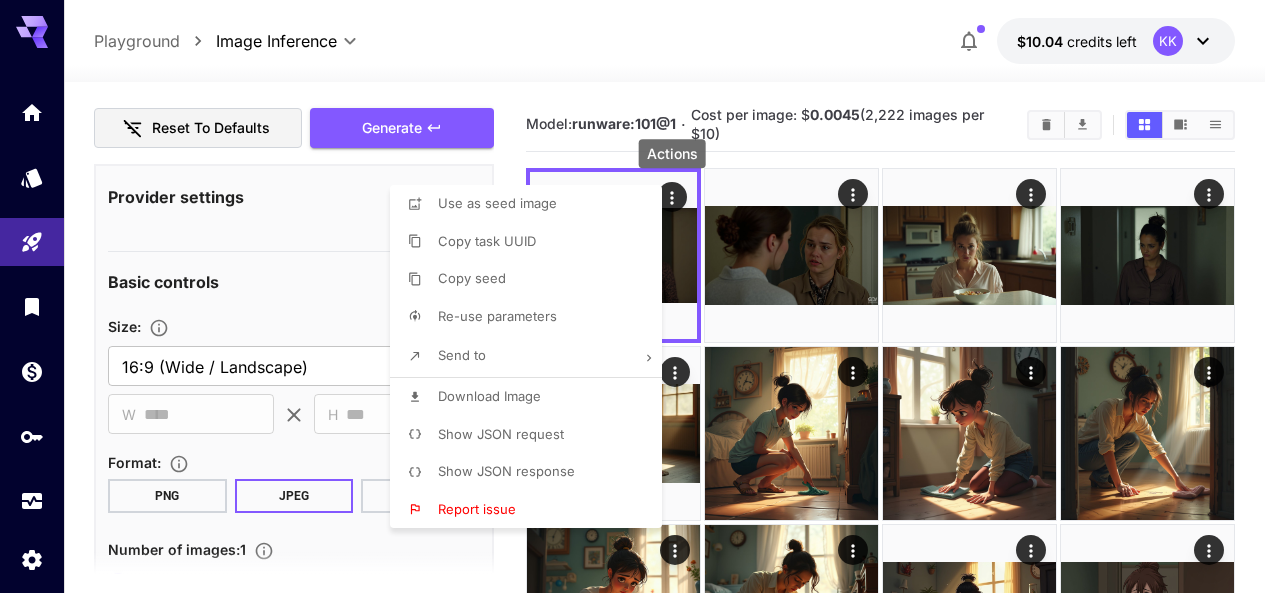 click at bounding box center [640, 296] 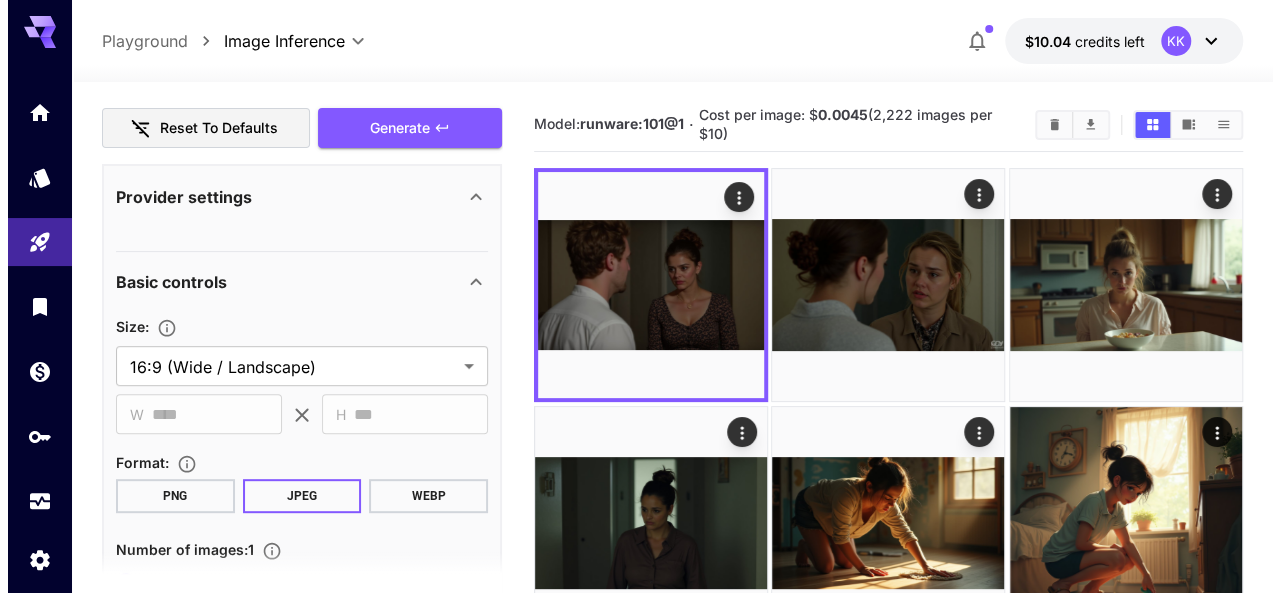 scroll, scrollTop: 0, scrollLeft: 0, axis: both 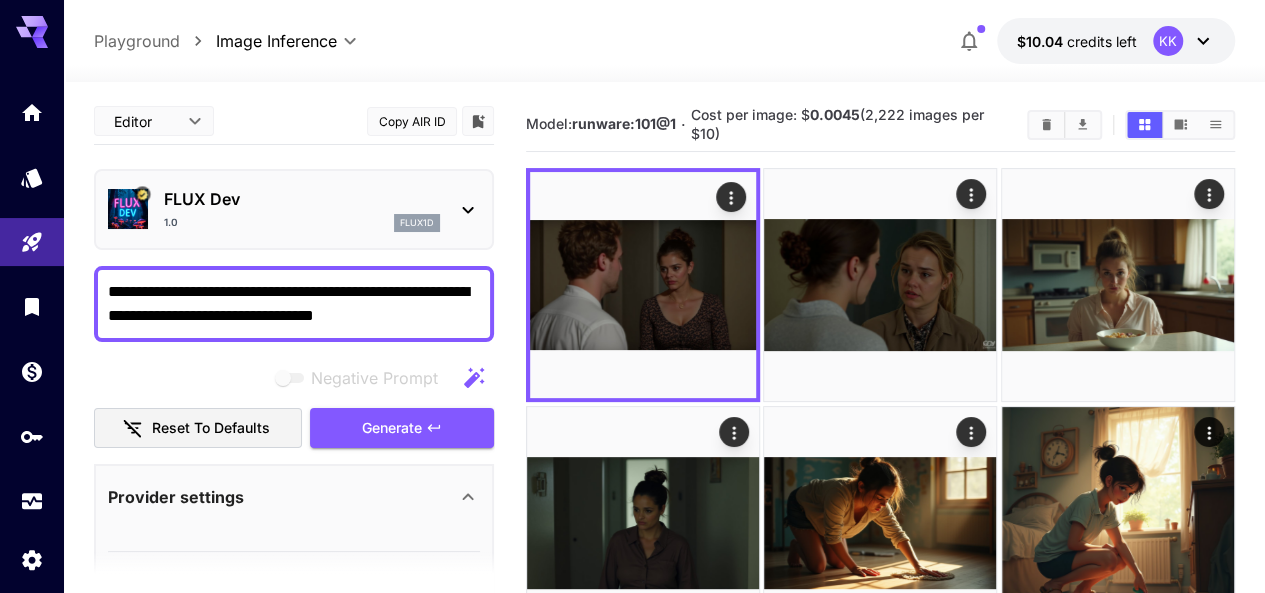 click on "**********" at bounding box center (294, 304) 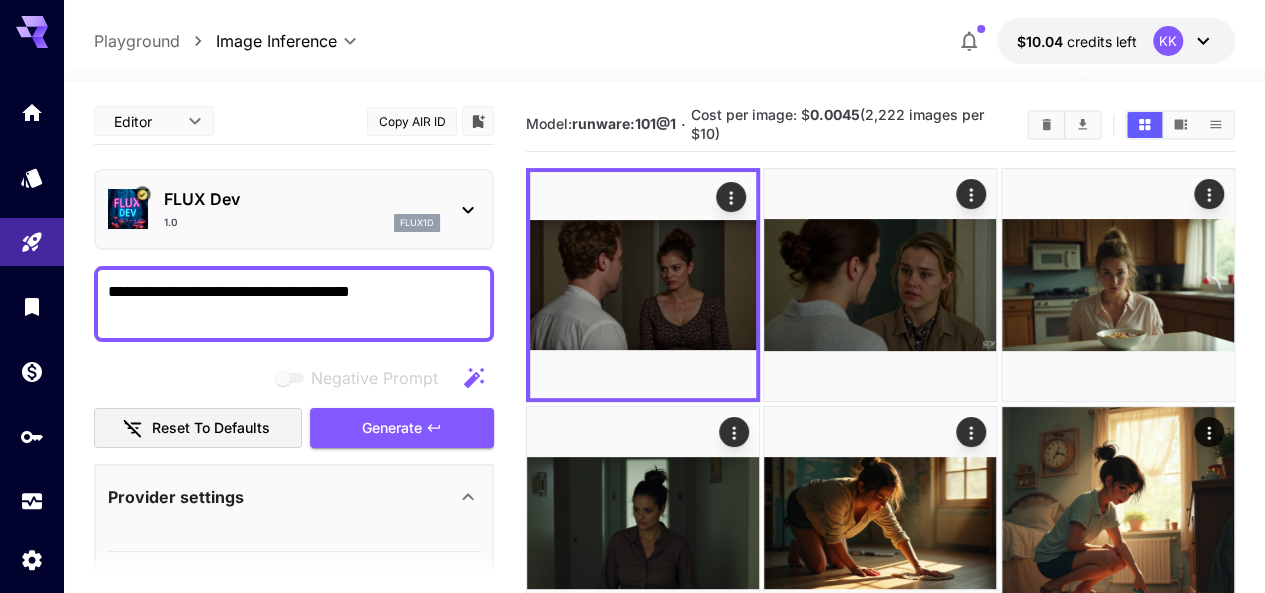 click on "**********" at bounding box center [294, 304] 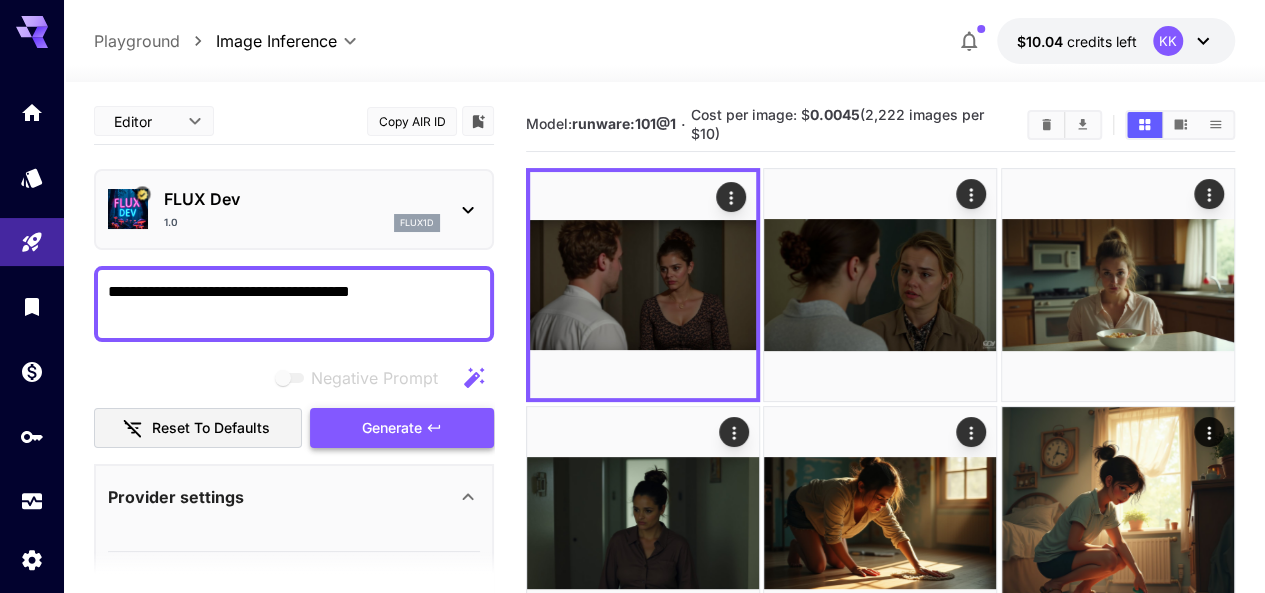 click on "Generate" at bounding box center [392, 428] 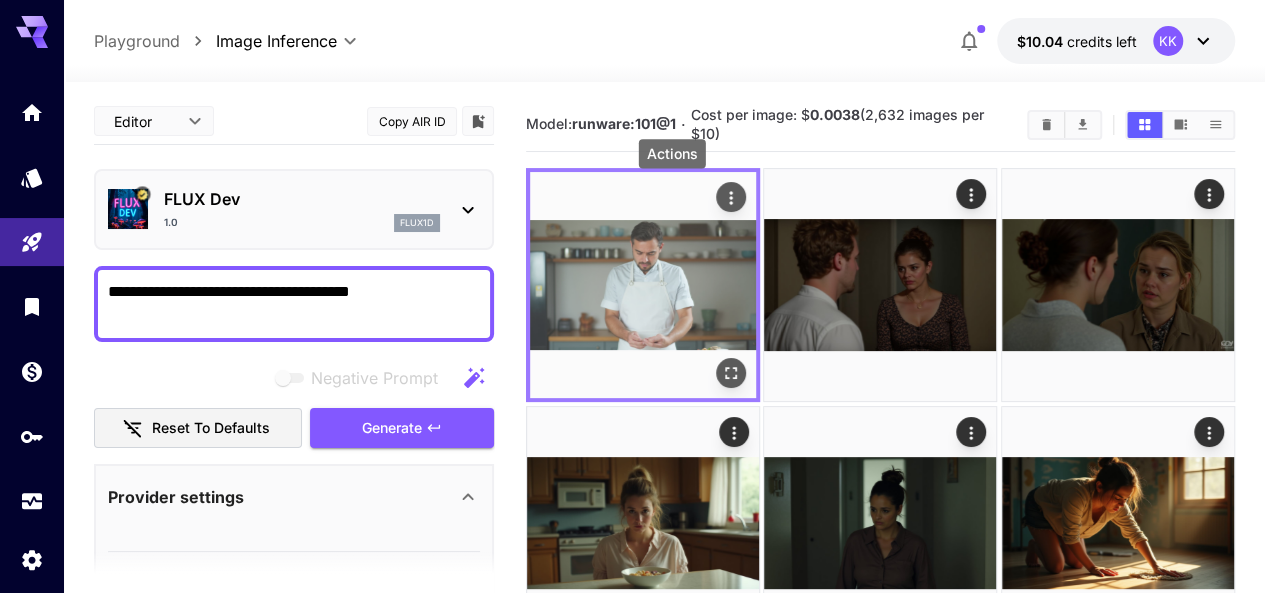 click 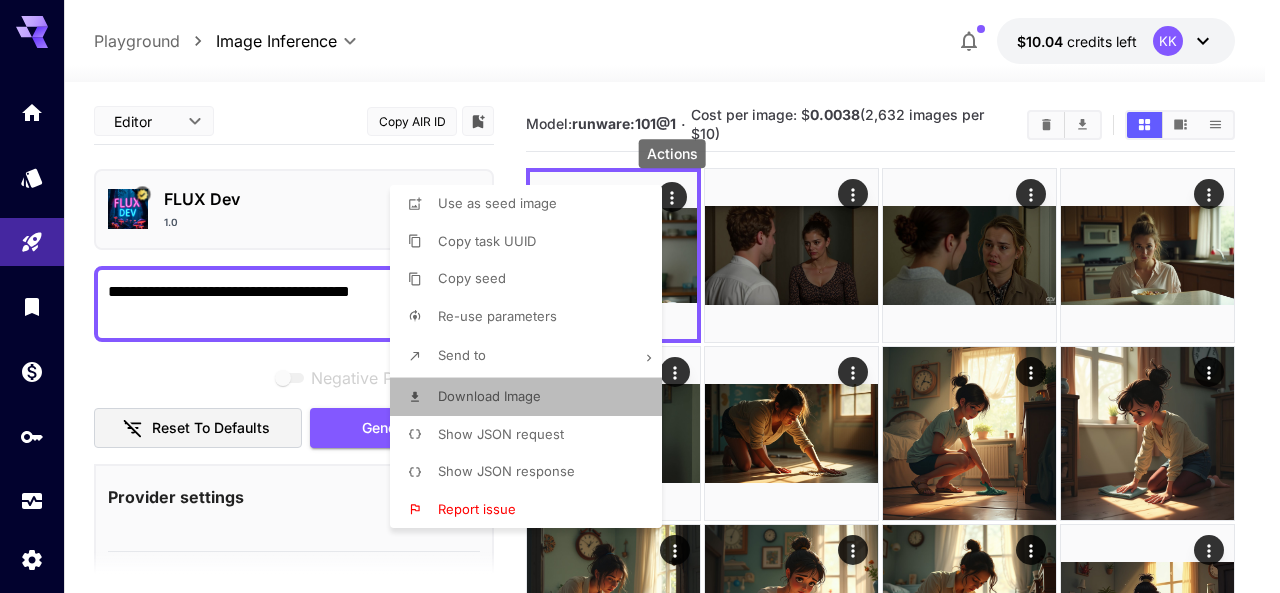 click on "Download Image" at bounding box center [532, 397] 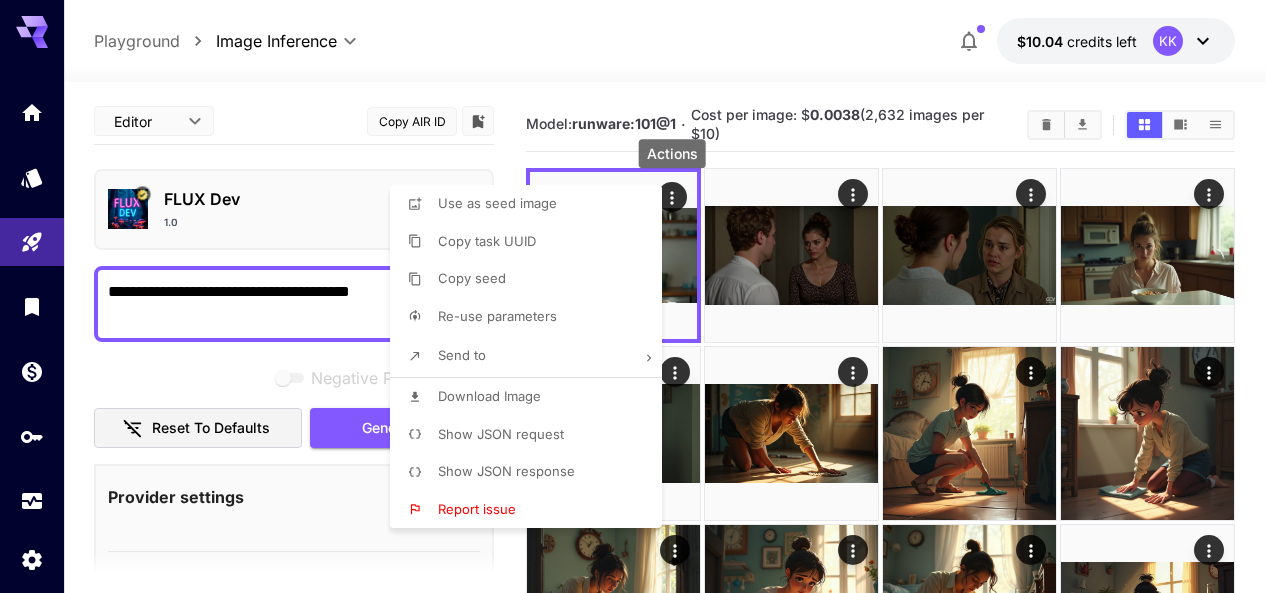 click at bounding box center (640, 296) 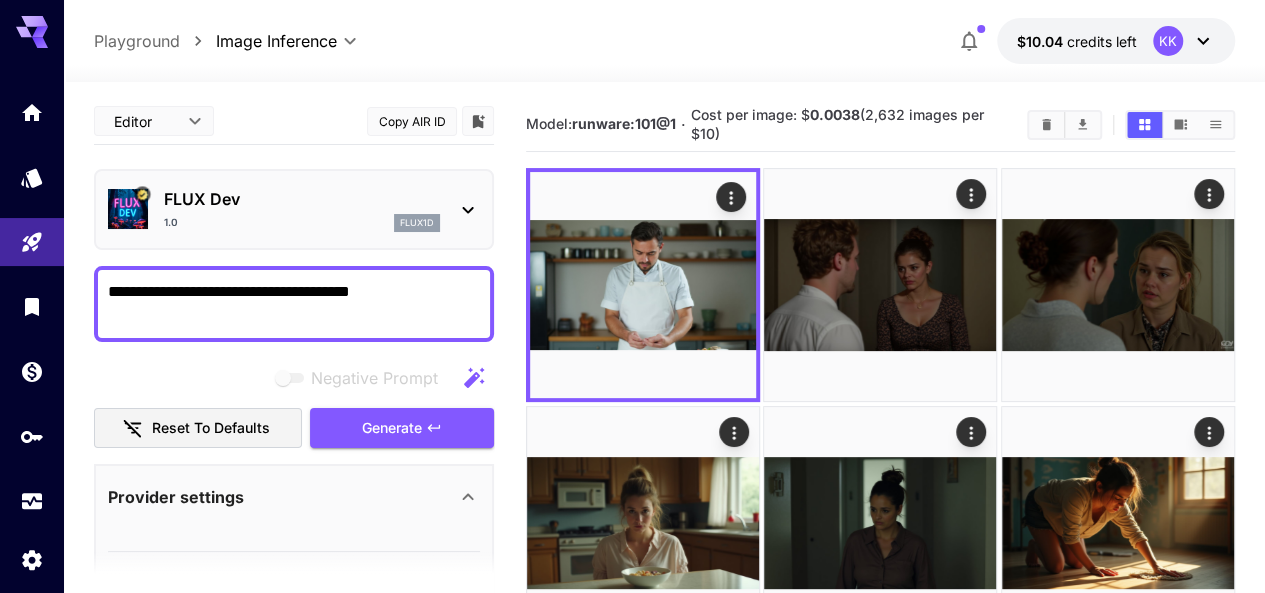 click on "Use as seed image Copy task UUID Copy seed Re-use parameters Send to Download Image Show JSON request Show JSON response Report issue" at bounding box center (152, 296) 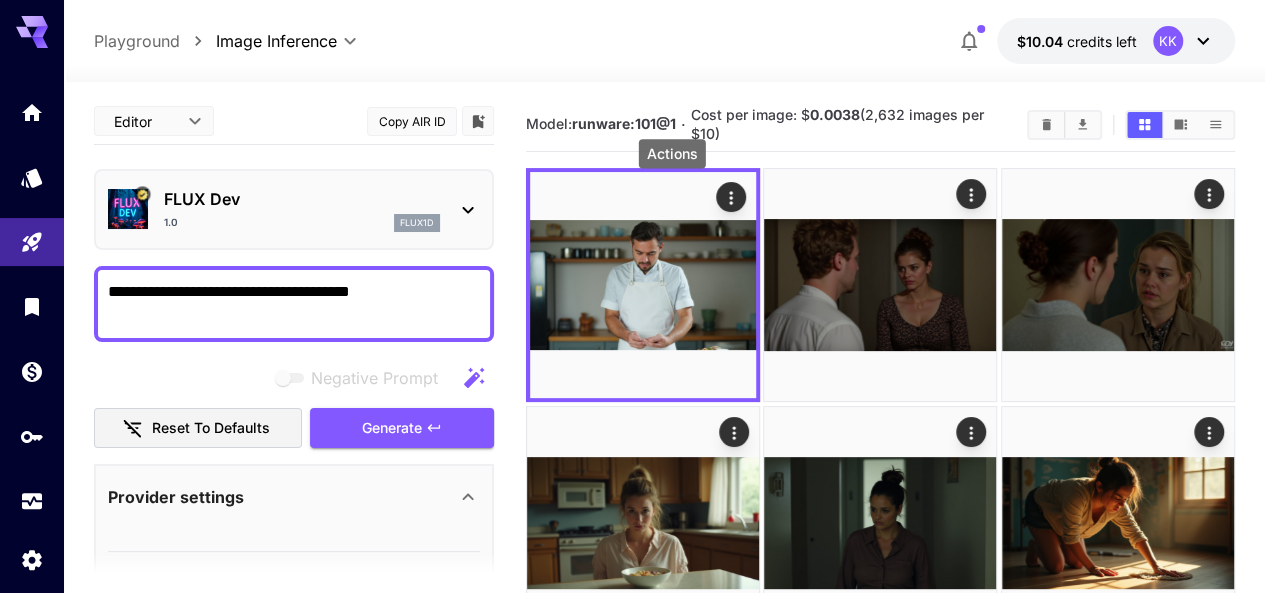 click on "**********" at bounding box center (294, 304) 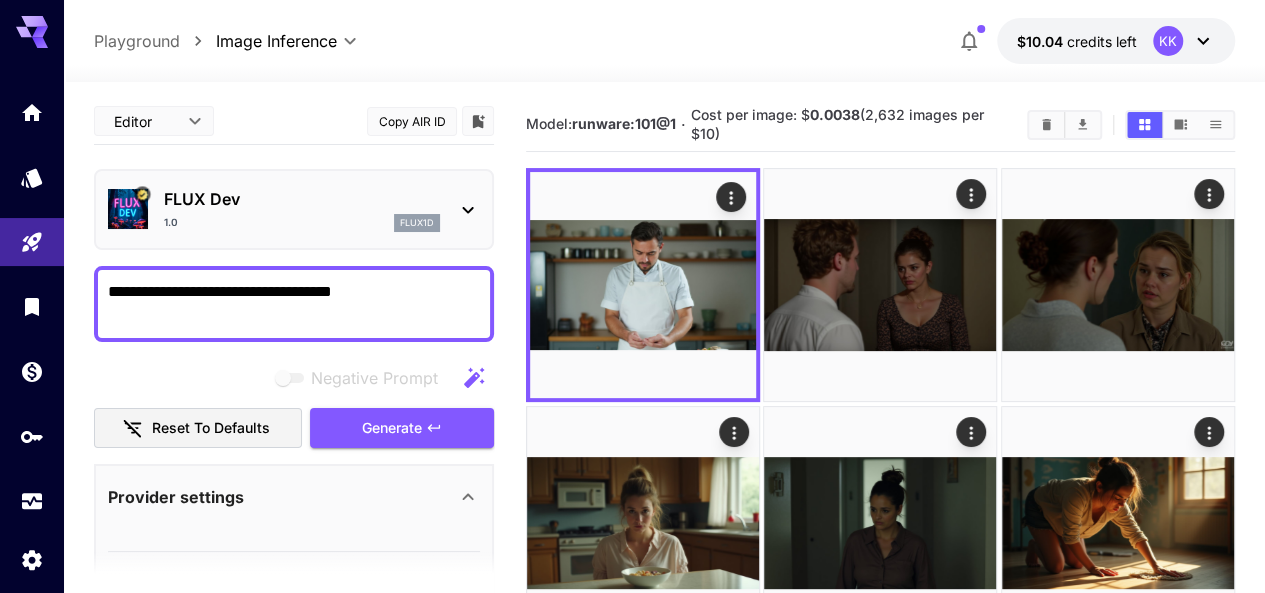 click on "**********" at bounding box center (294, 304) 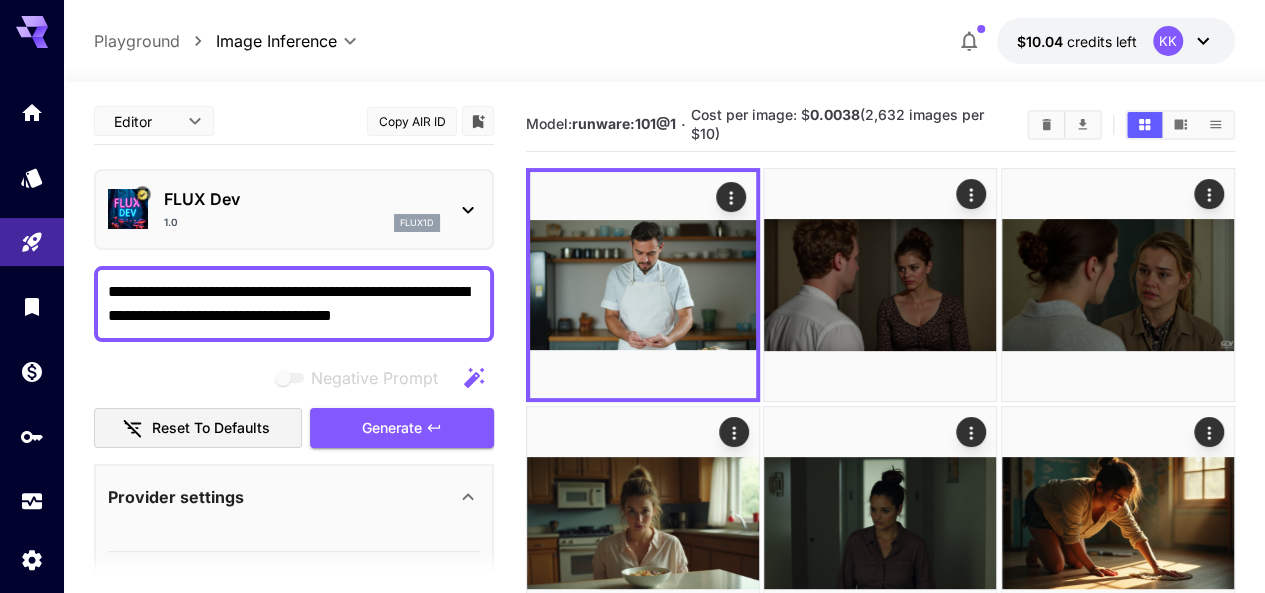 drag, startPoint x: 437, startPoint y: 322, endPoint x: 364, endPoint y: 285, distance: 81.84131 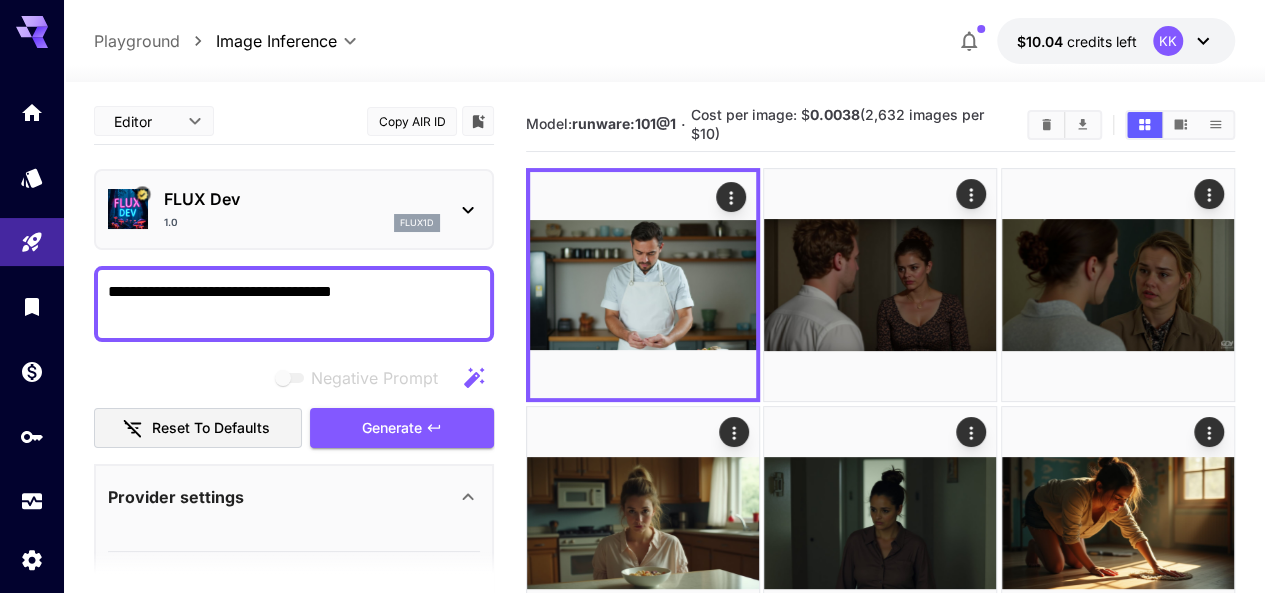 click on "**********" at bounding box center (294, 304) 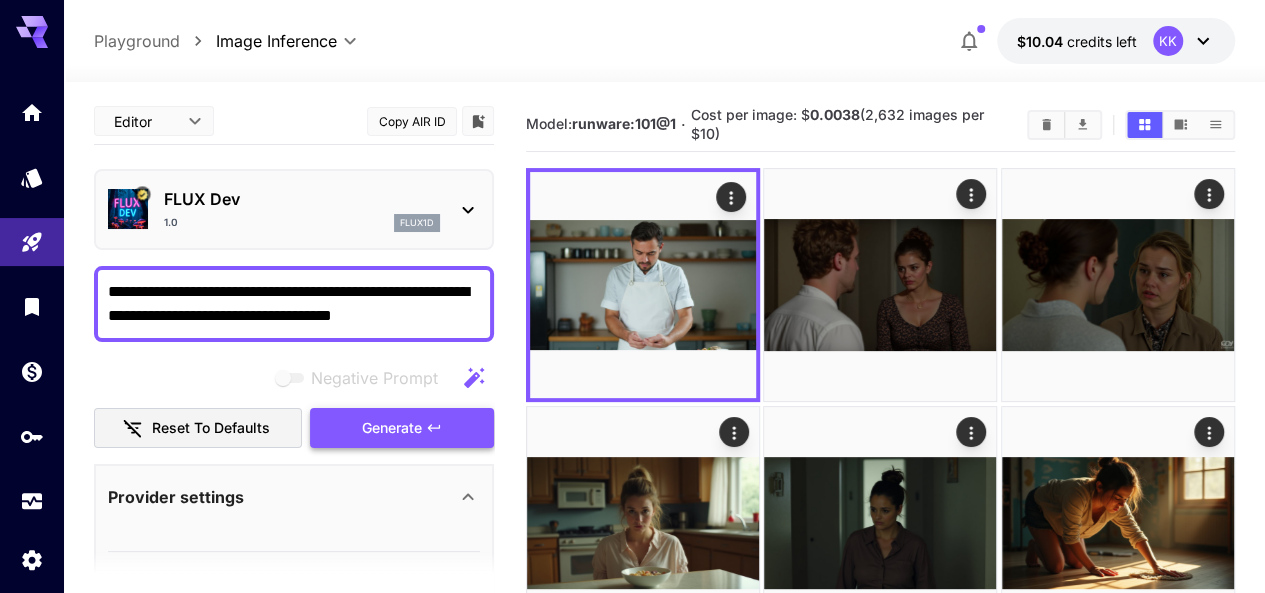 click on "Generate" at bounding box center [392, 428] 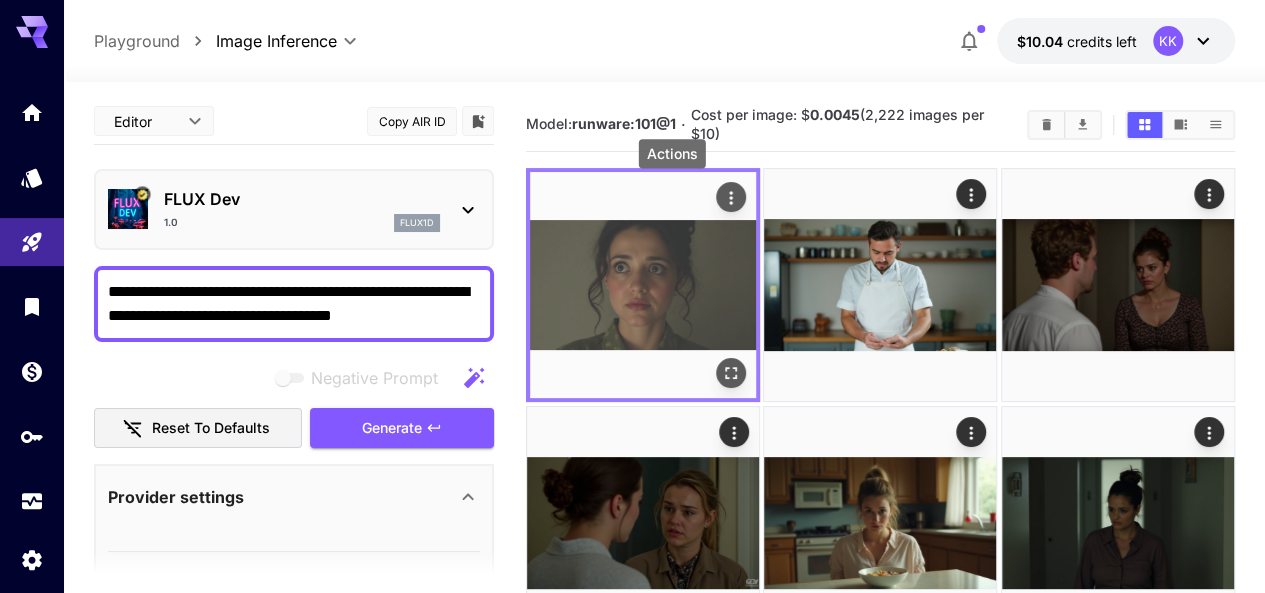 click at bounding box center [731, 197] 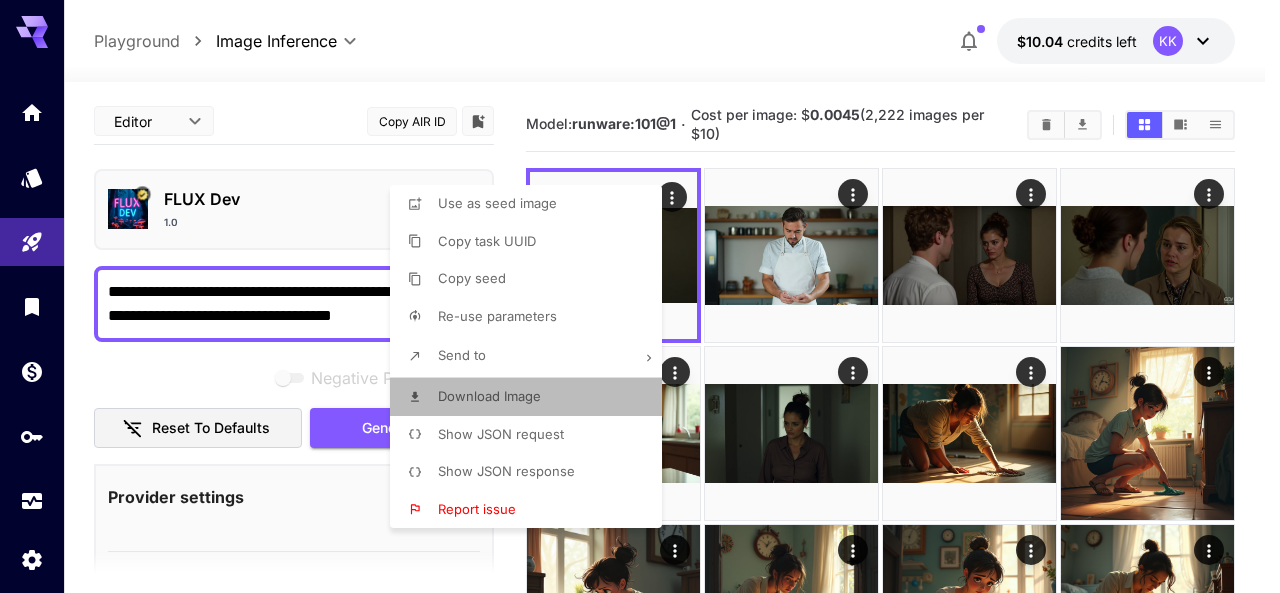 click on "Download Image" at bounding box center [489, 396] 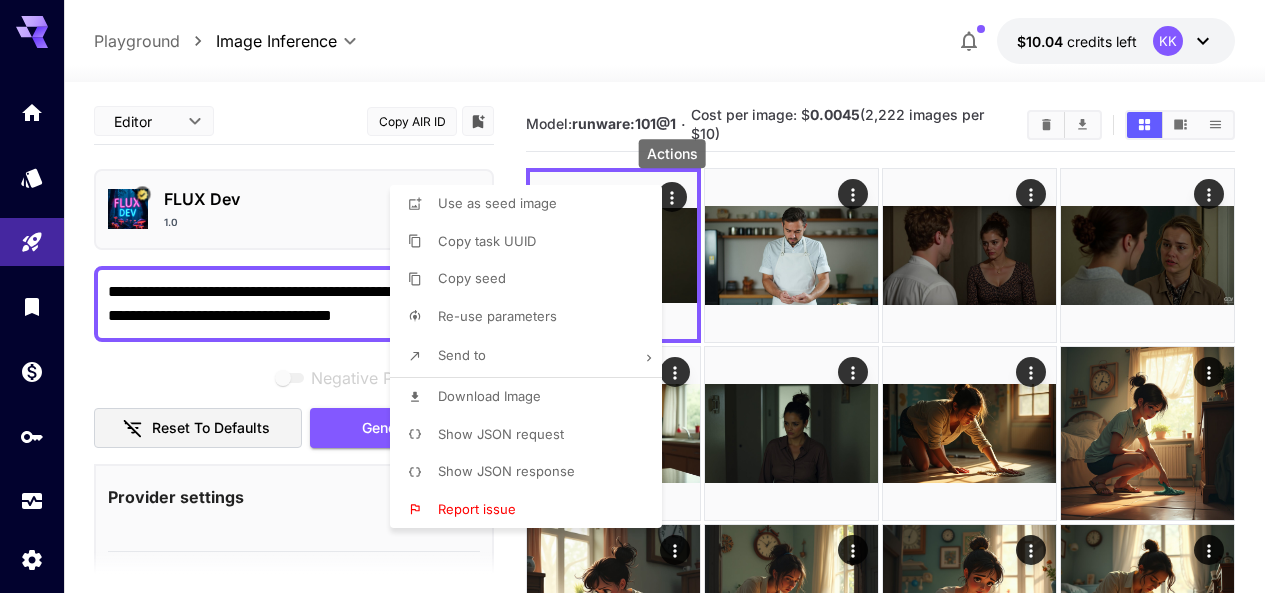 click at bounding box center (640, 296) 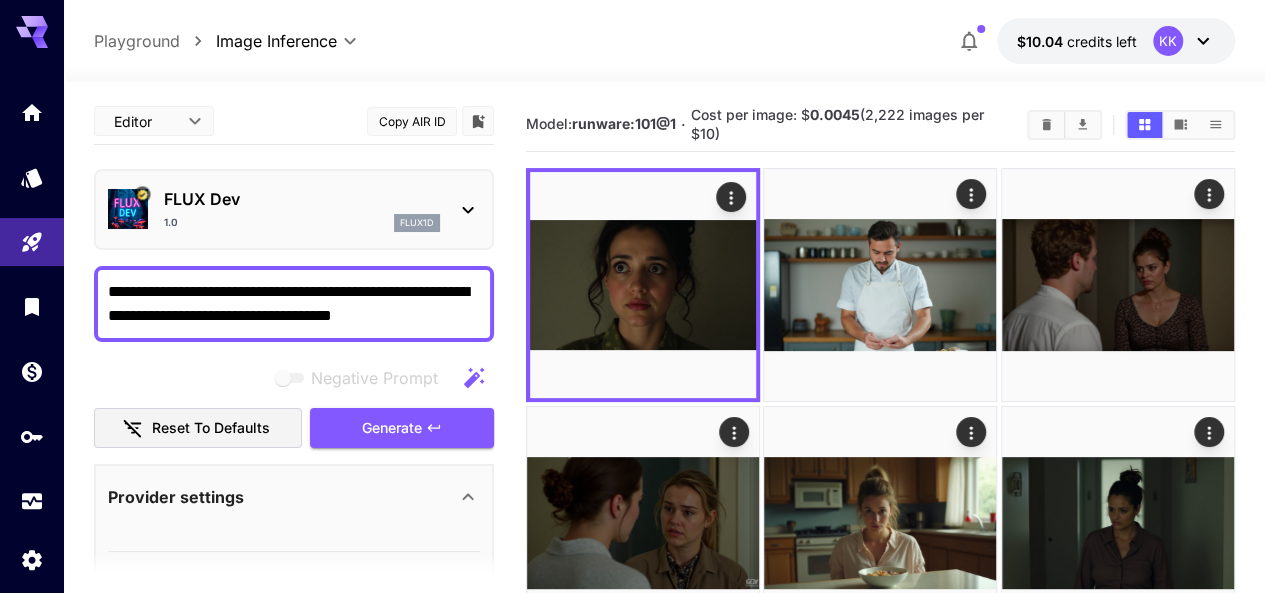 click at bounding box center [632, 296] 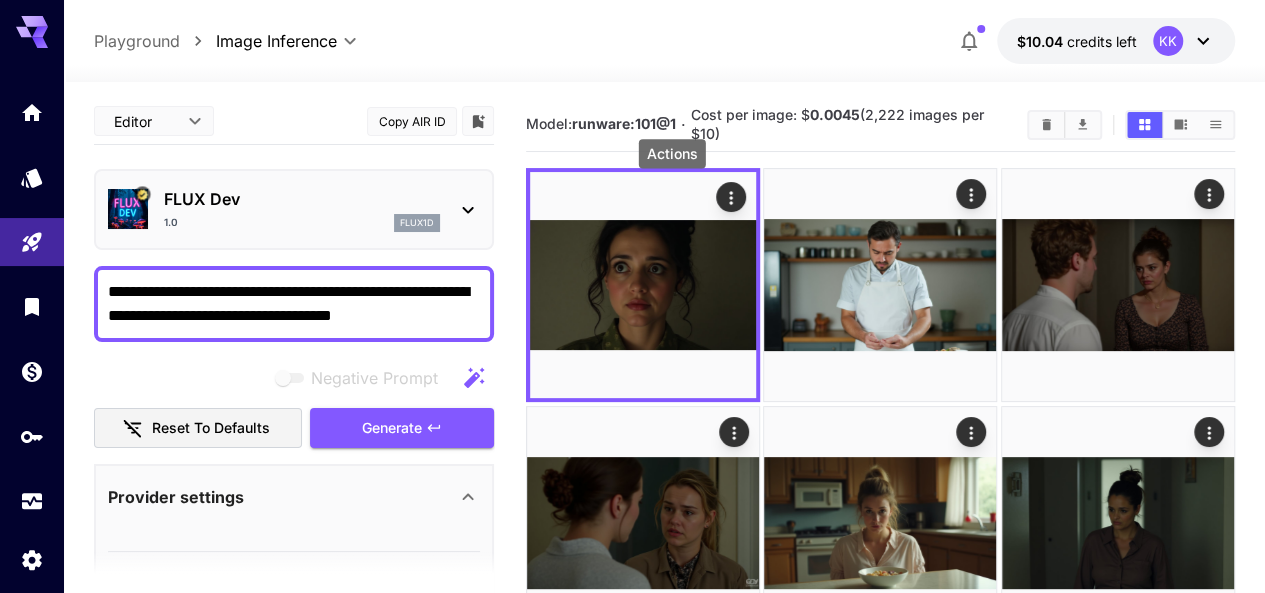 drag, startPoint x: 224, startPoint y: 317, endPoint x: 444, endPoint y: 321, distance: 220.03636 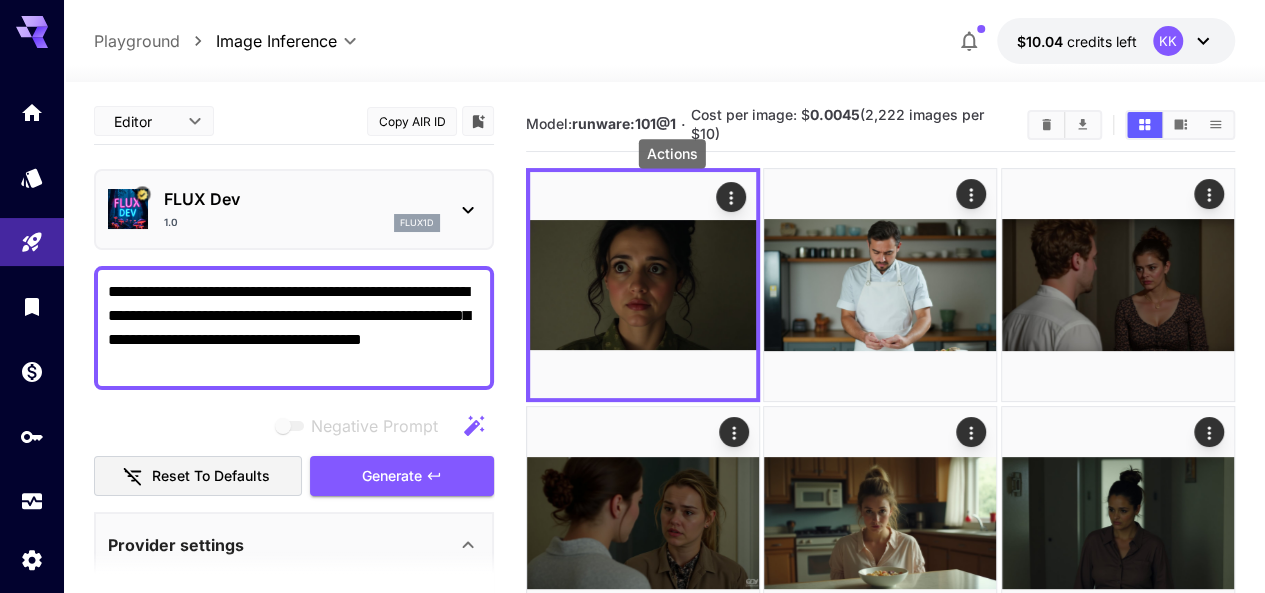 drag, startPoint x: 238, startPoint y: 317, endPoint x: 287, endPoint y: 316, distance: 49.010204 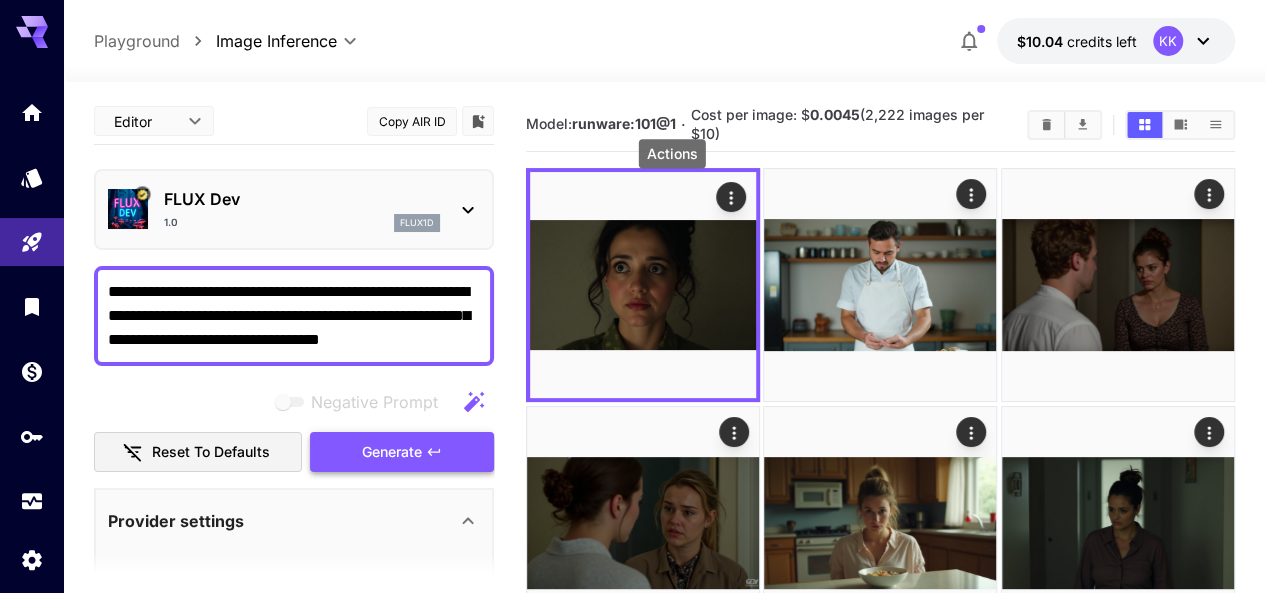 click on "Generate" at bounding box center (392, 452) 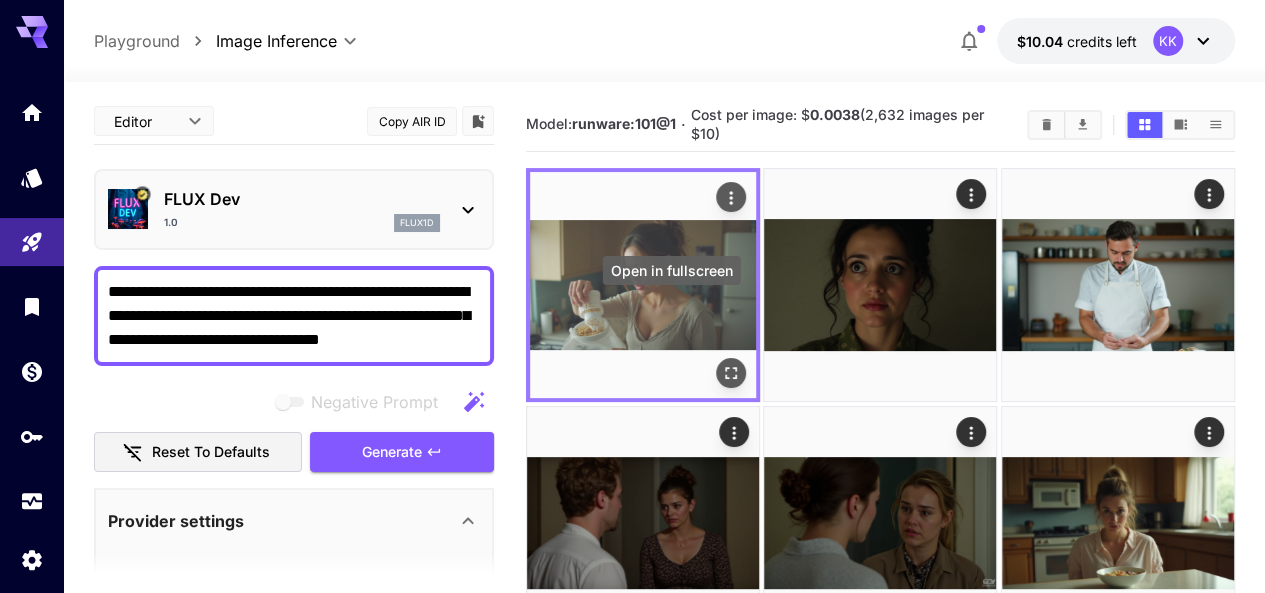 click 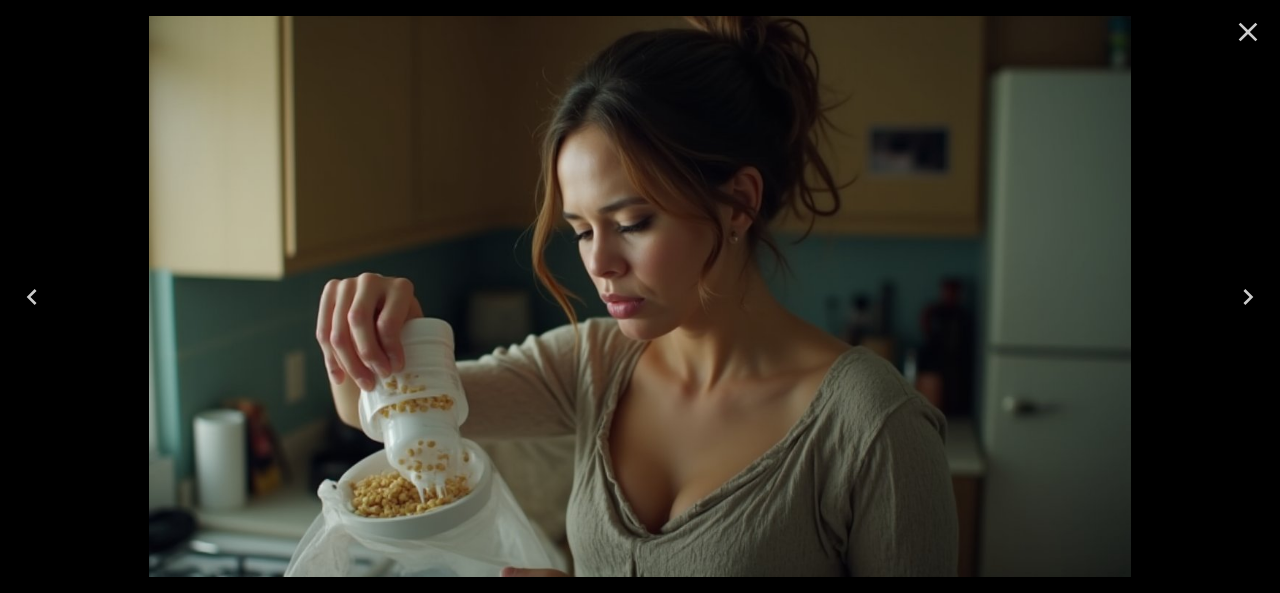 click 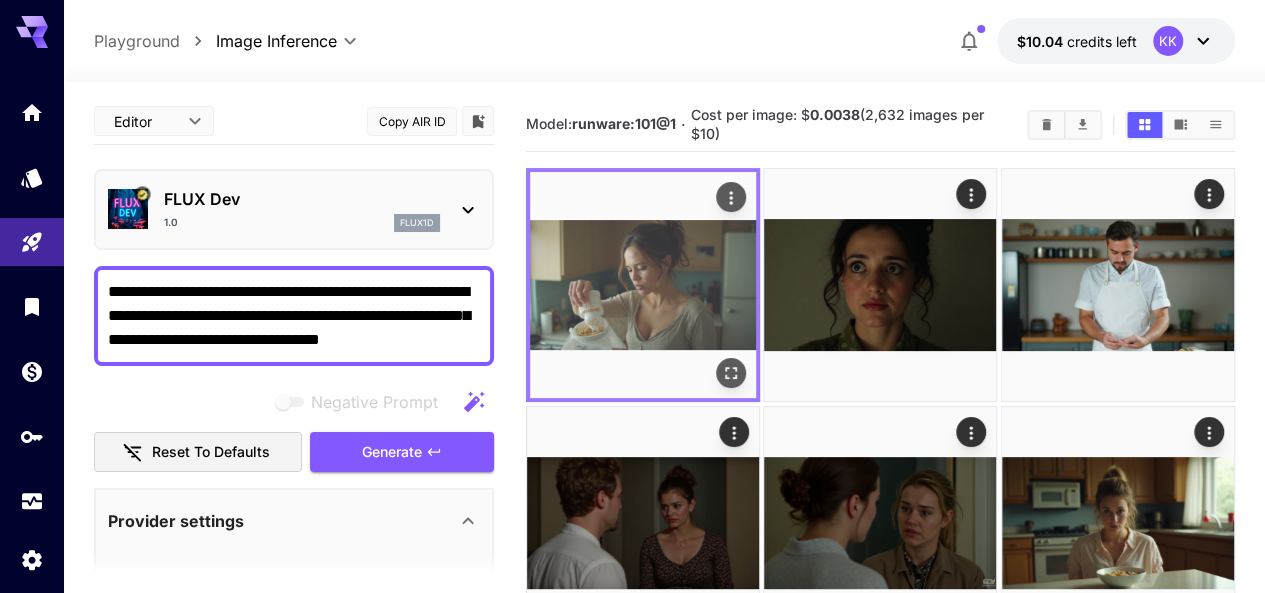 click at bounding box center (731, 197) 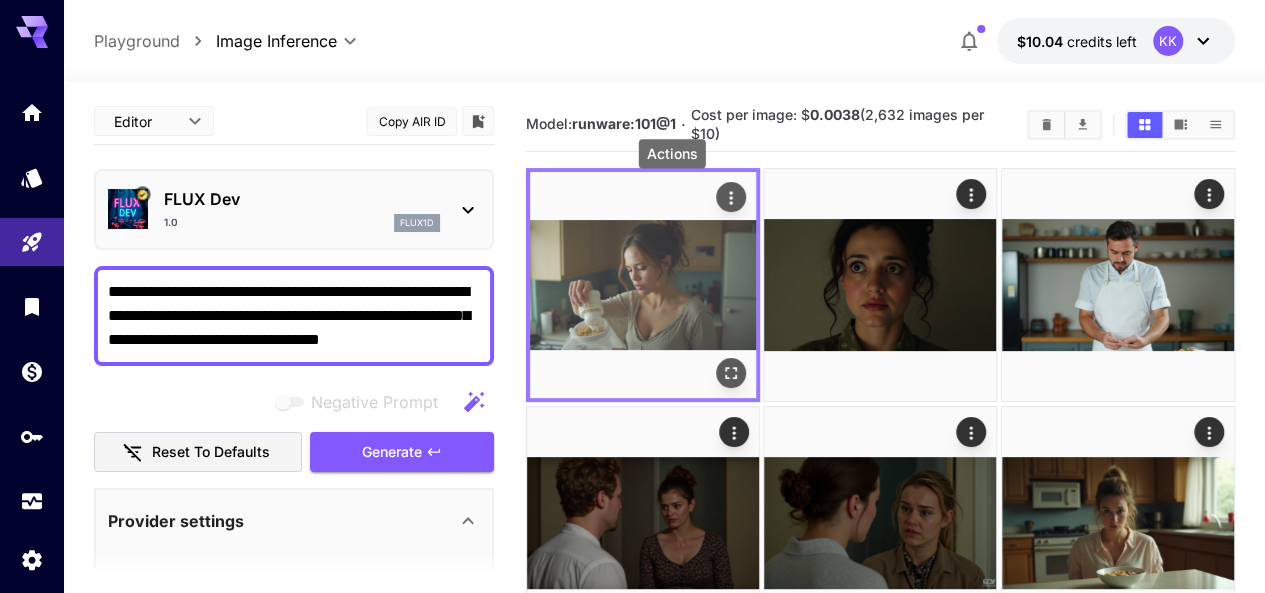 click at bounding box center [731, 197] 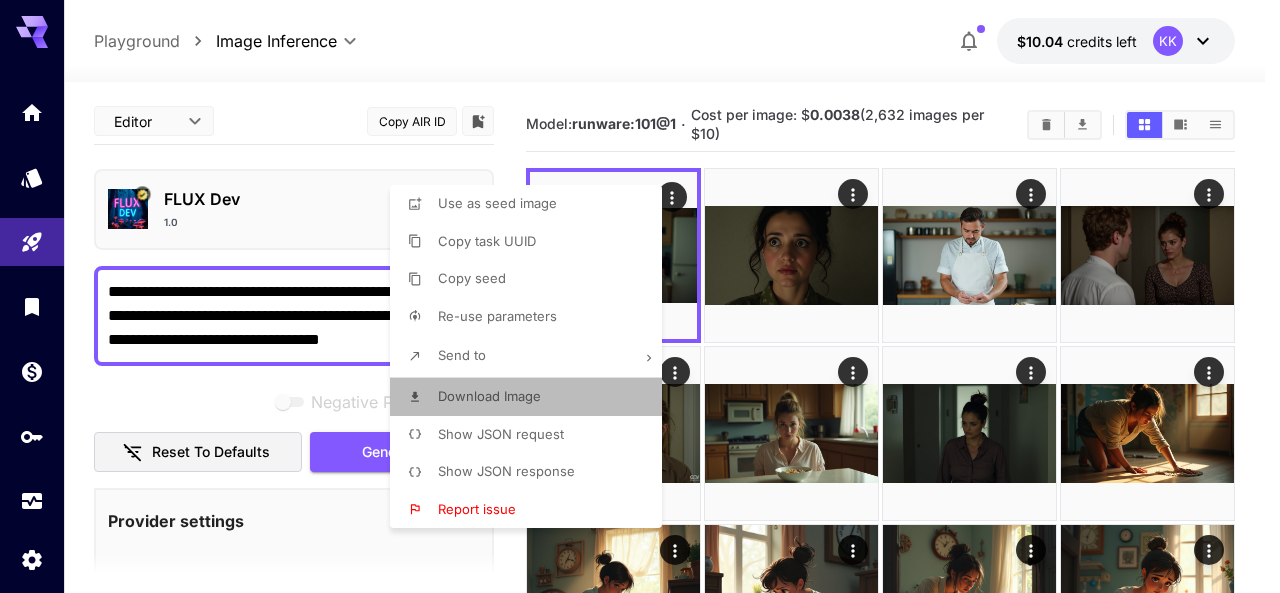 click on "Download Image" at bounding box center [489, 396] 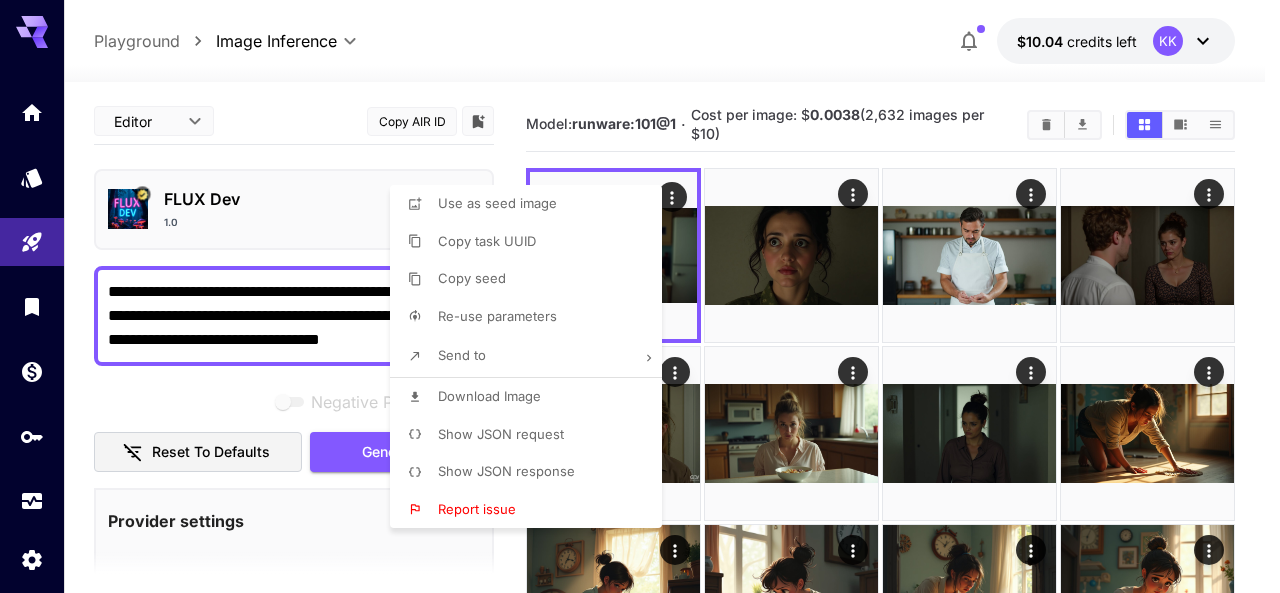 click at bounding box center [640, 296] 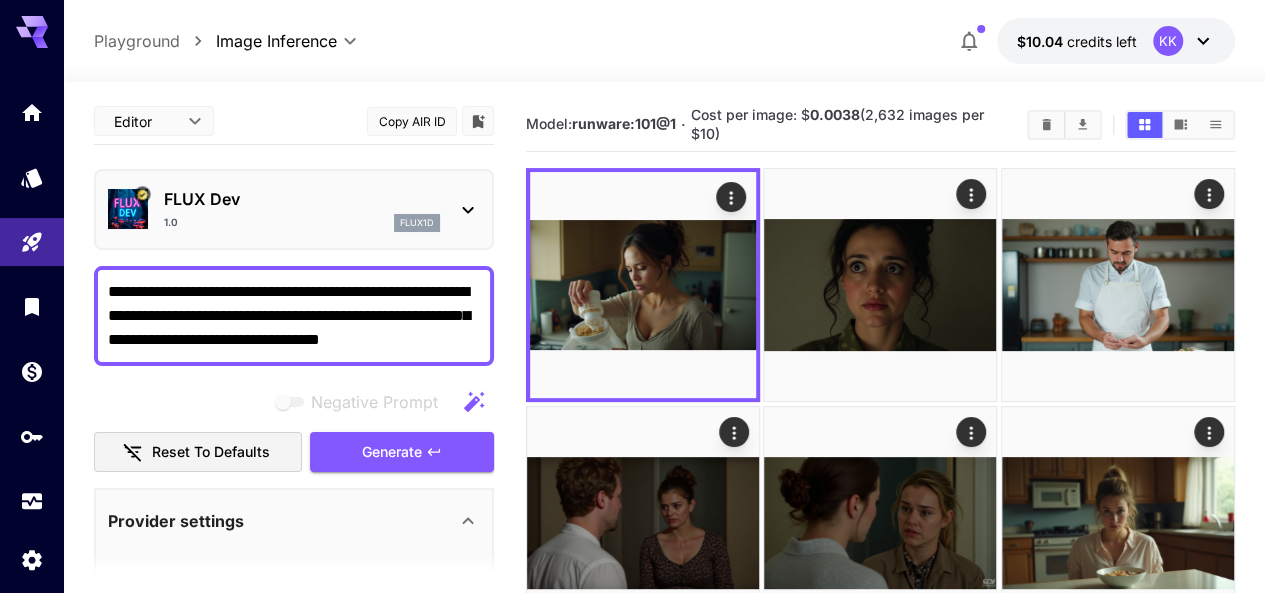 click at bounding box center (632, 296) 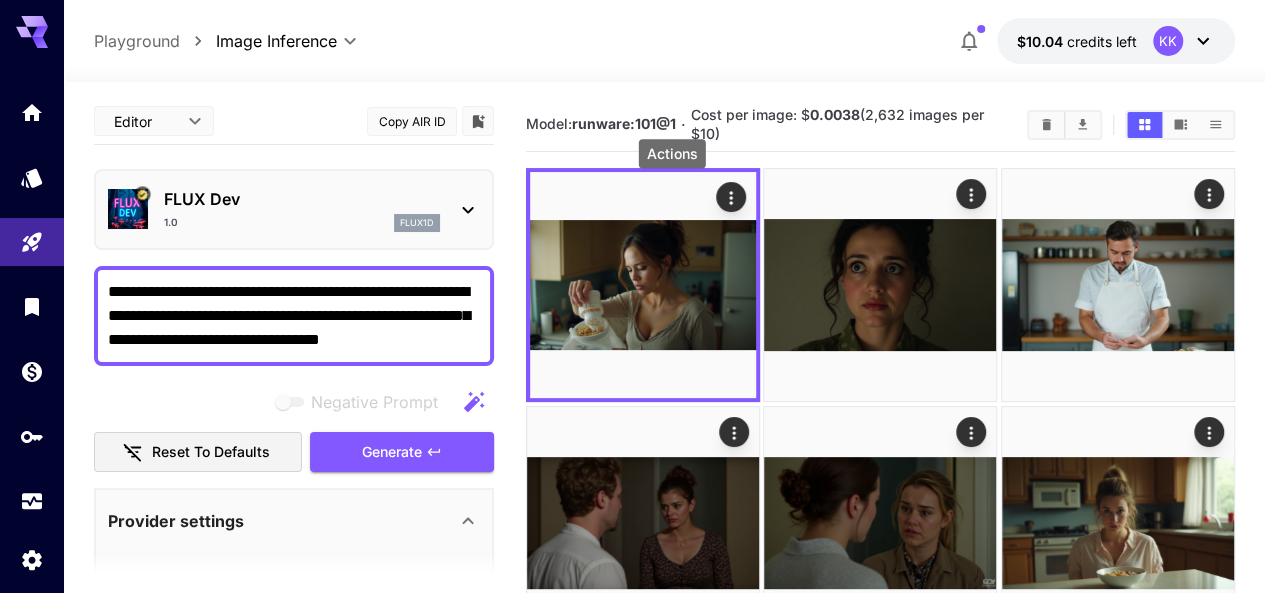 click on "**********" at bounding box center [294, 316] 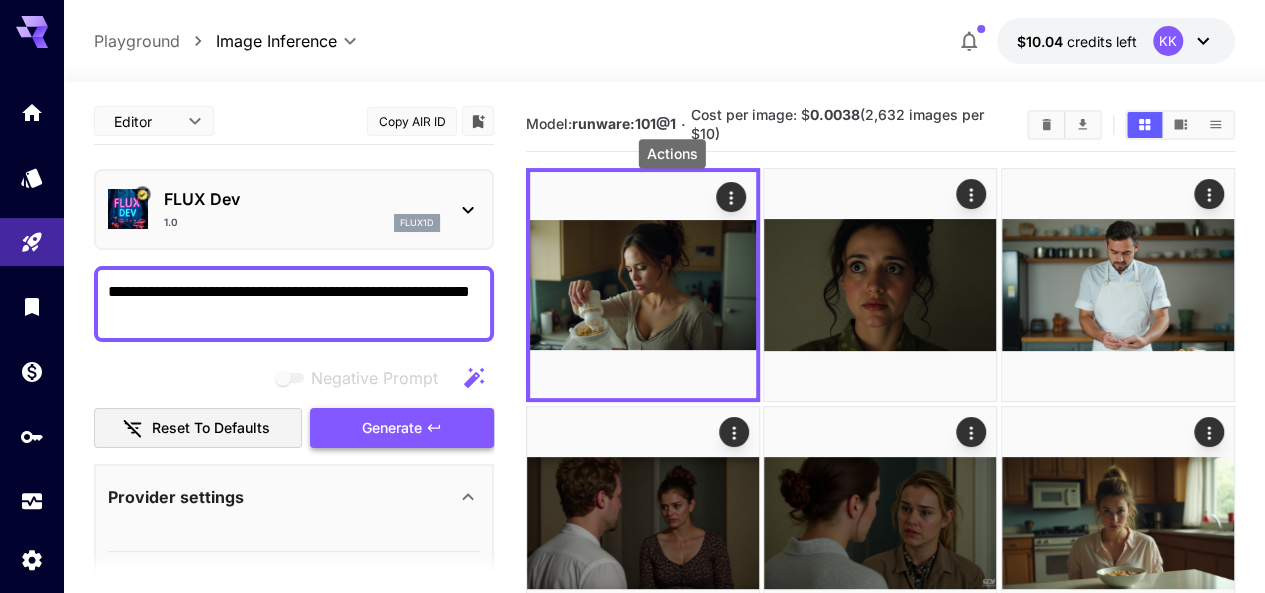 click on "Generate" at bounding box center [392, 428] 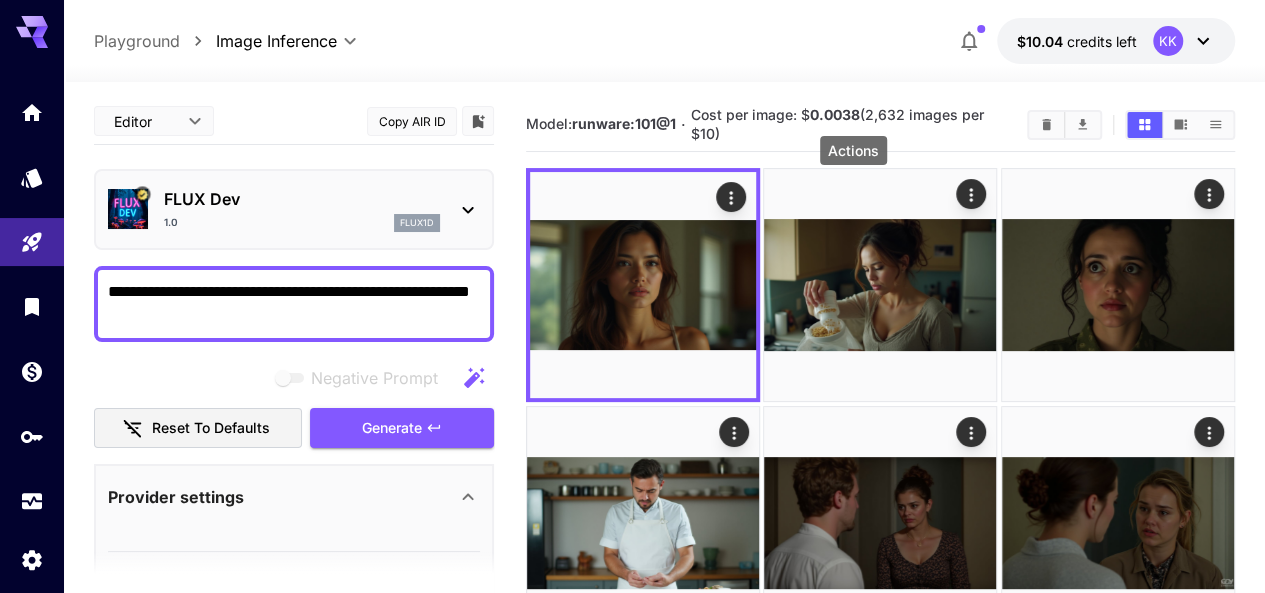 click on "**********" at bounding box center (294, 304) 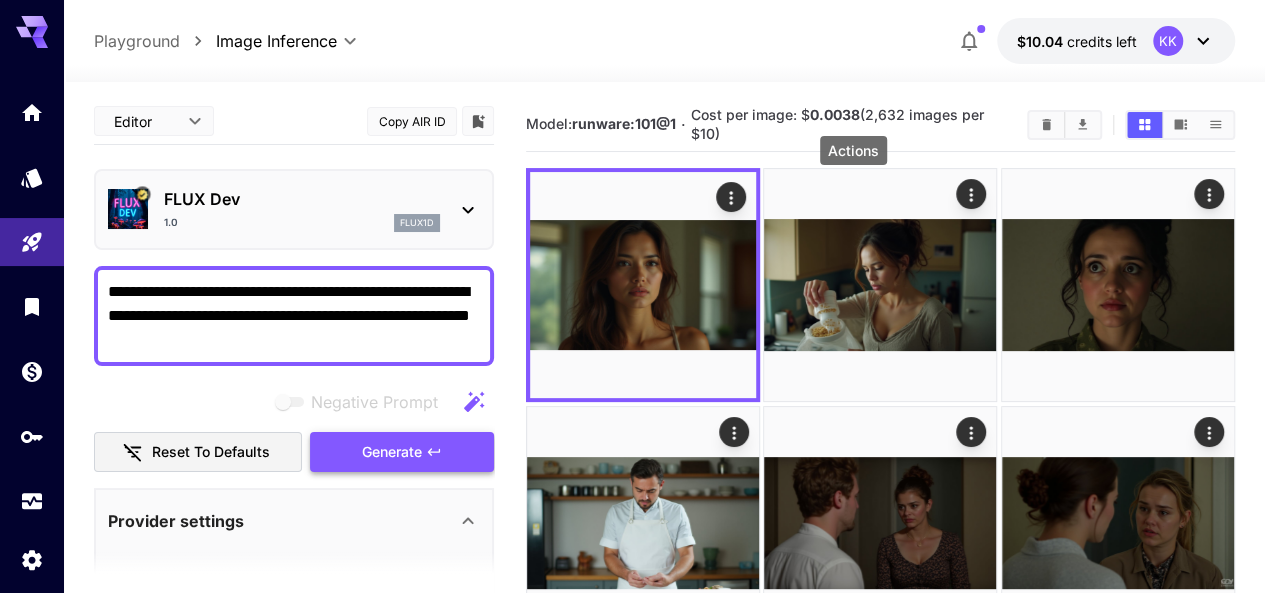 click on "Generate" at bounding box center [392, 452] 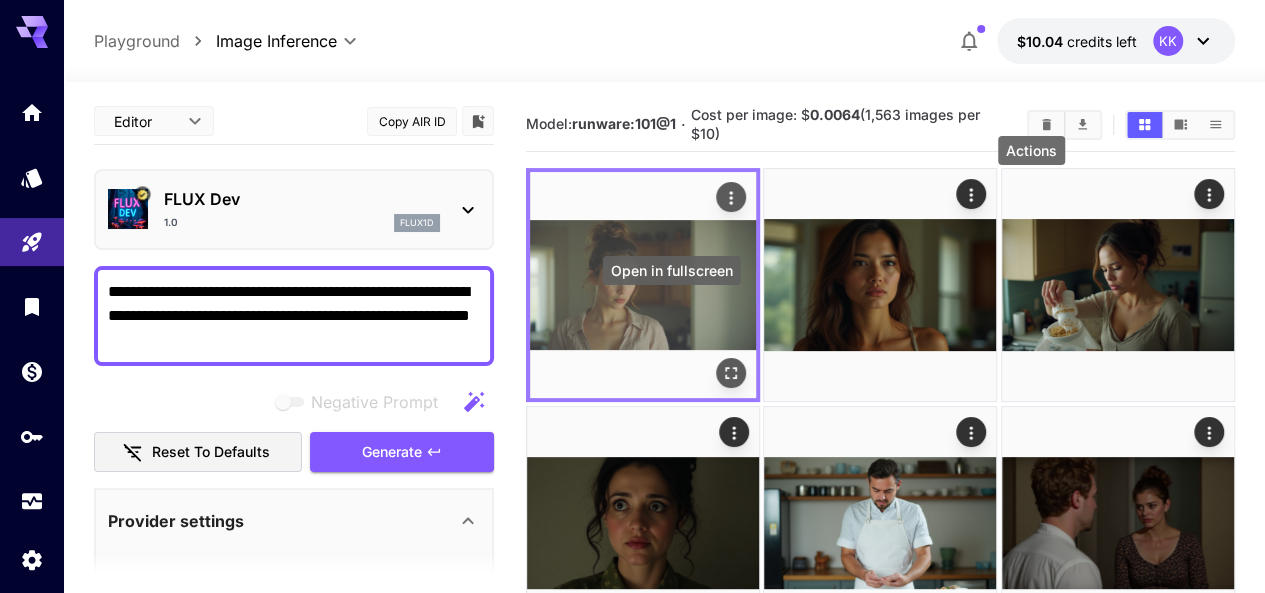 click 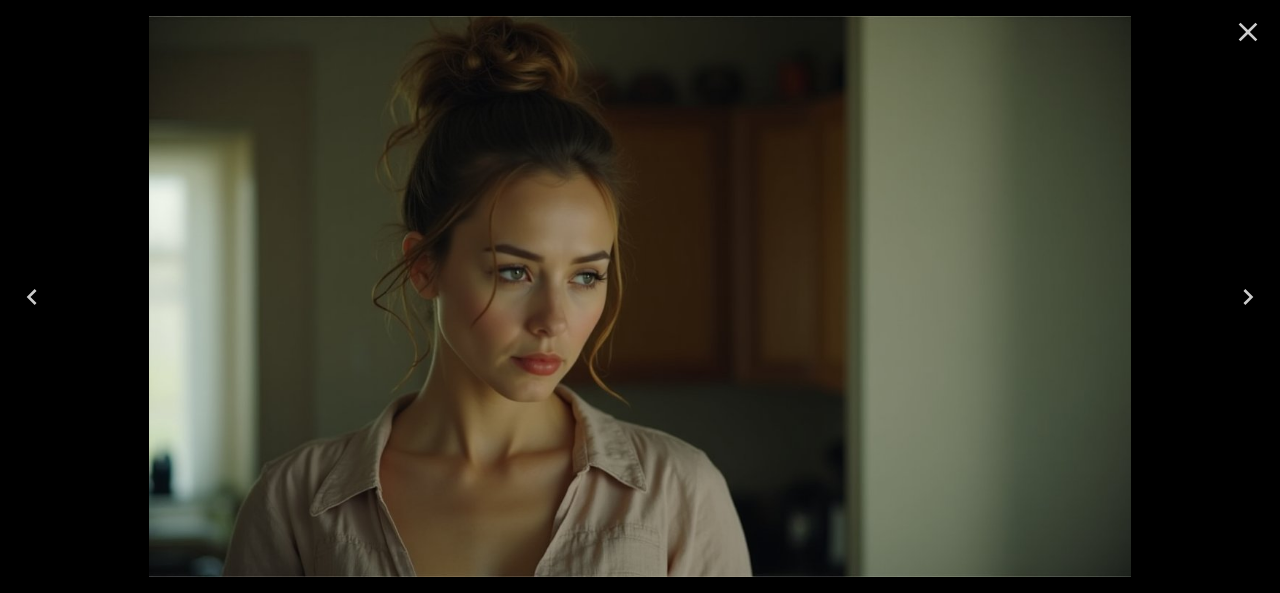 click 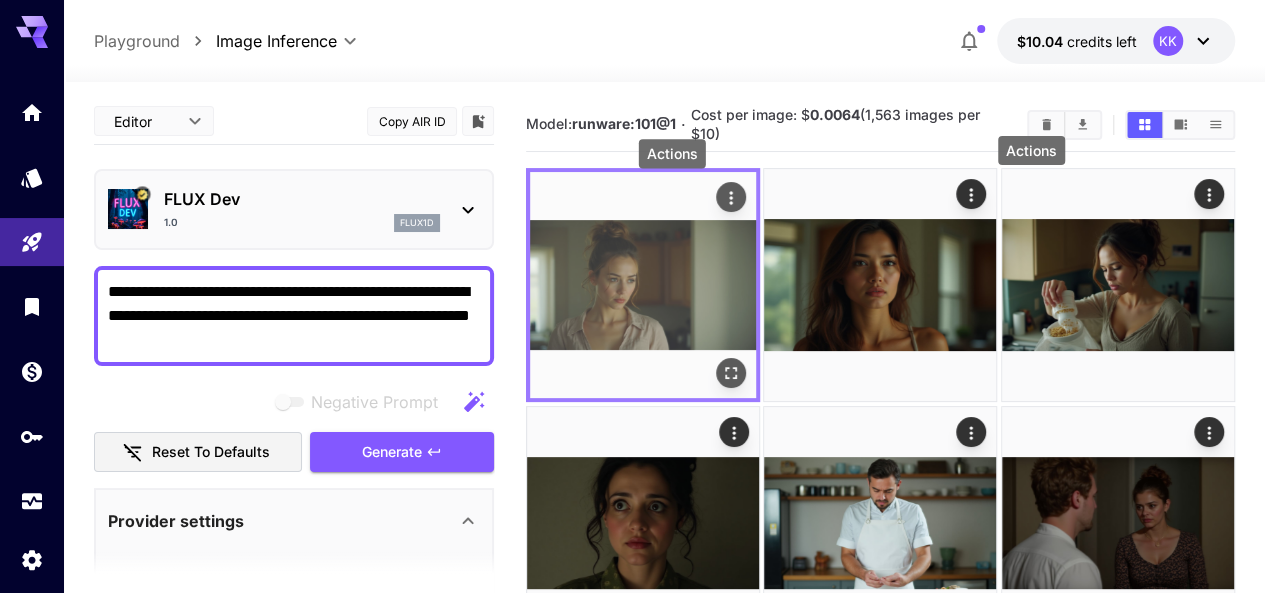 click 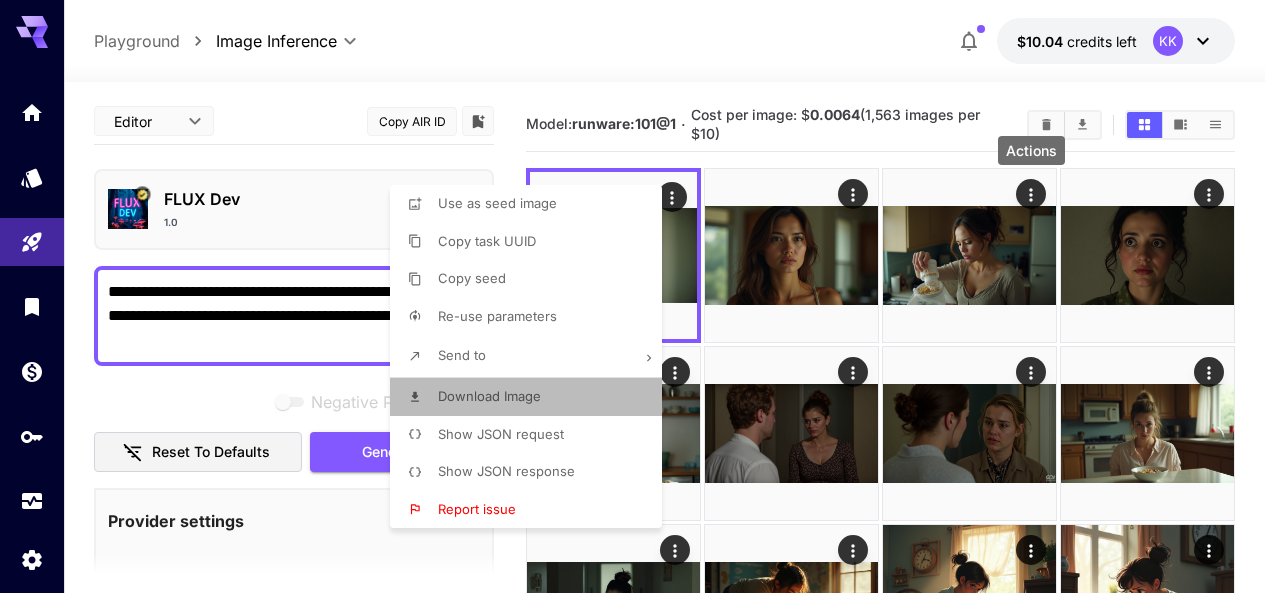 click on "Download Image" at bounding box center (489, 397) 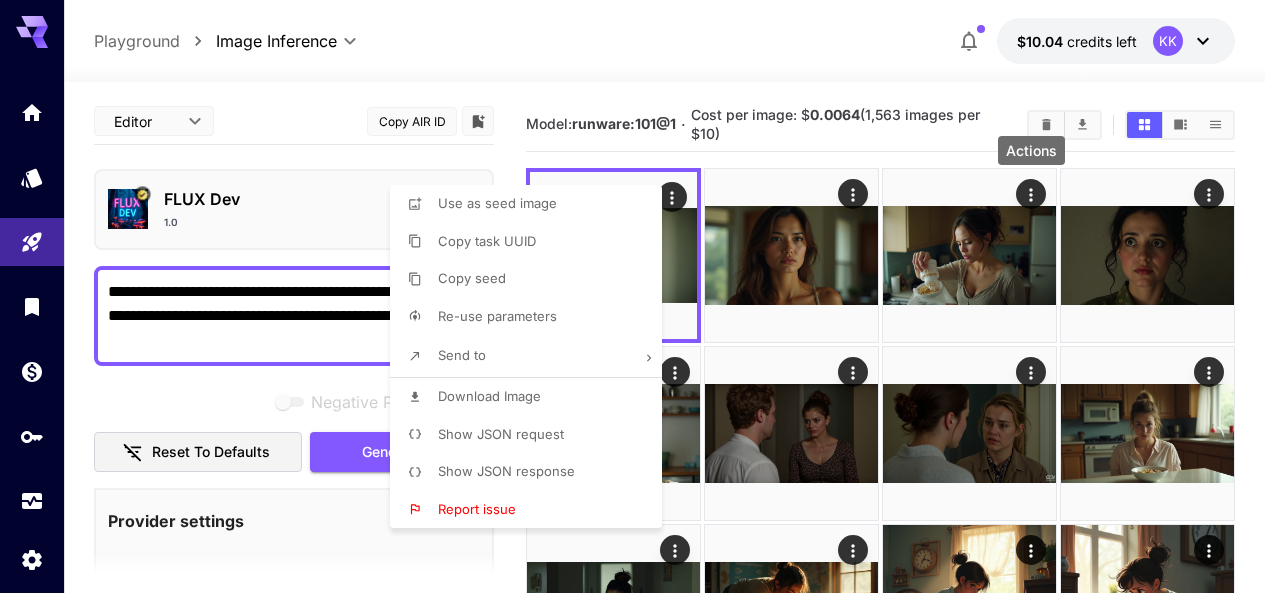 click at bounding box center (640, 296) 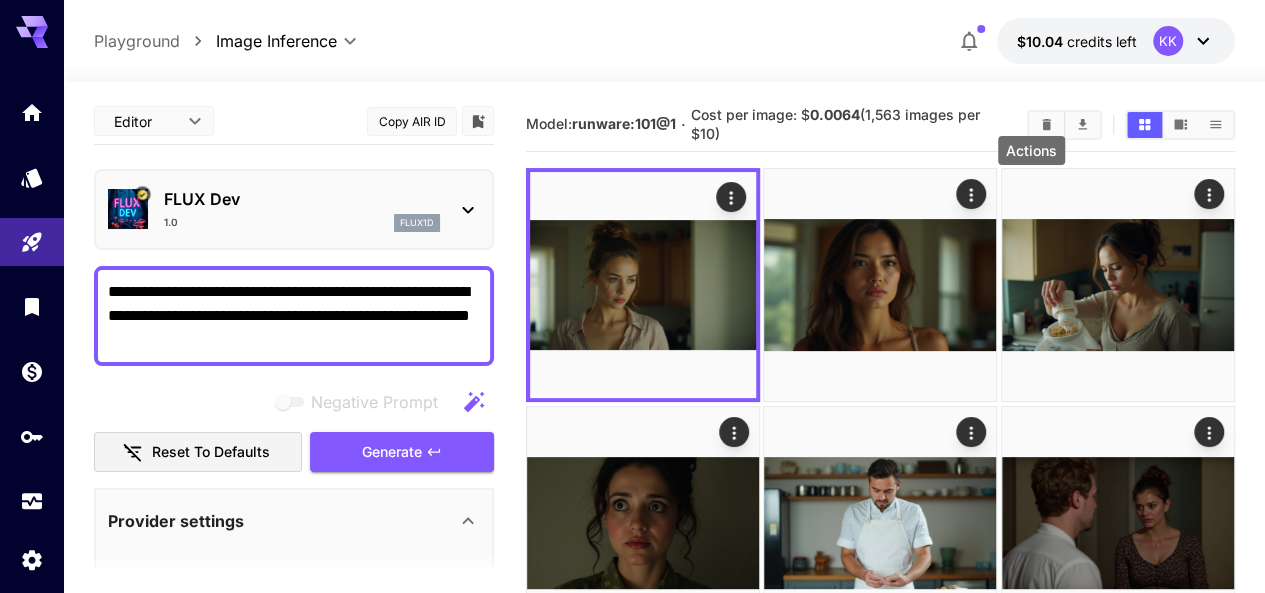 drag, startPoint x: 236, startPoint y: 349, endPoint x: 302, endPoint y: 319, distance: 72.498276 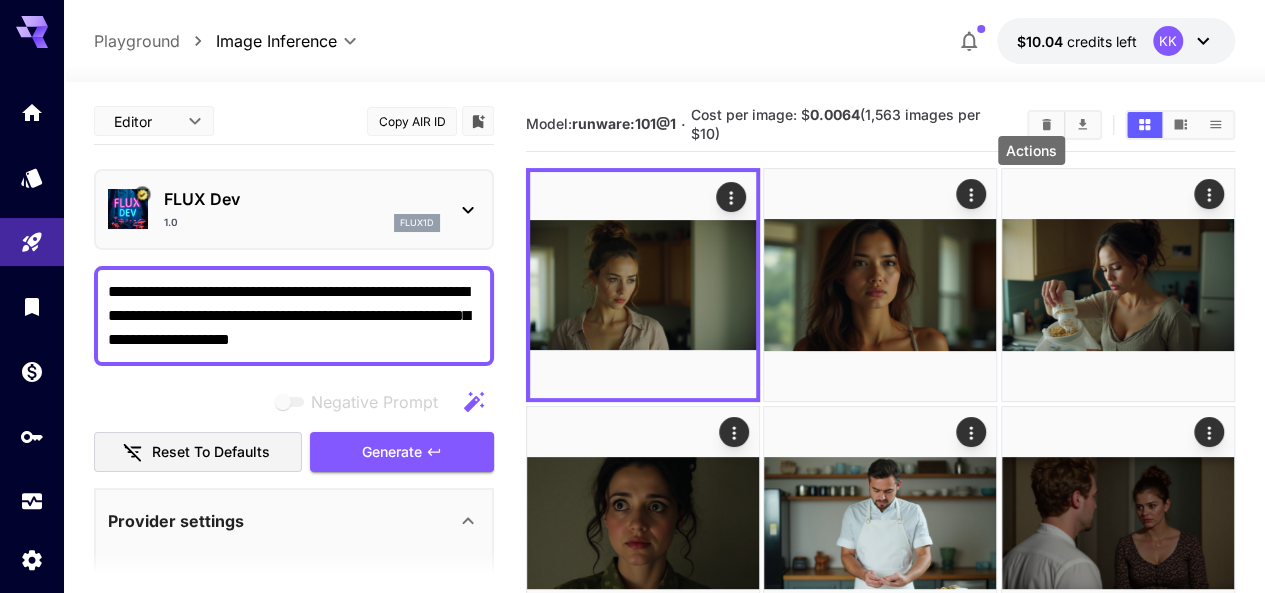 drag, startPoint x: 301, startPoint y: 318, endPoint x: 349, endPoint y: 317, distance: 48.010414 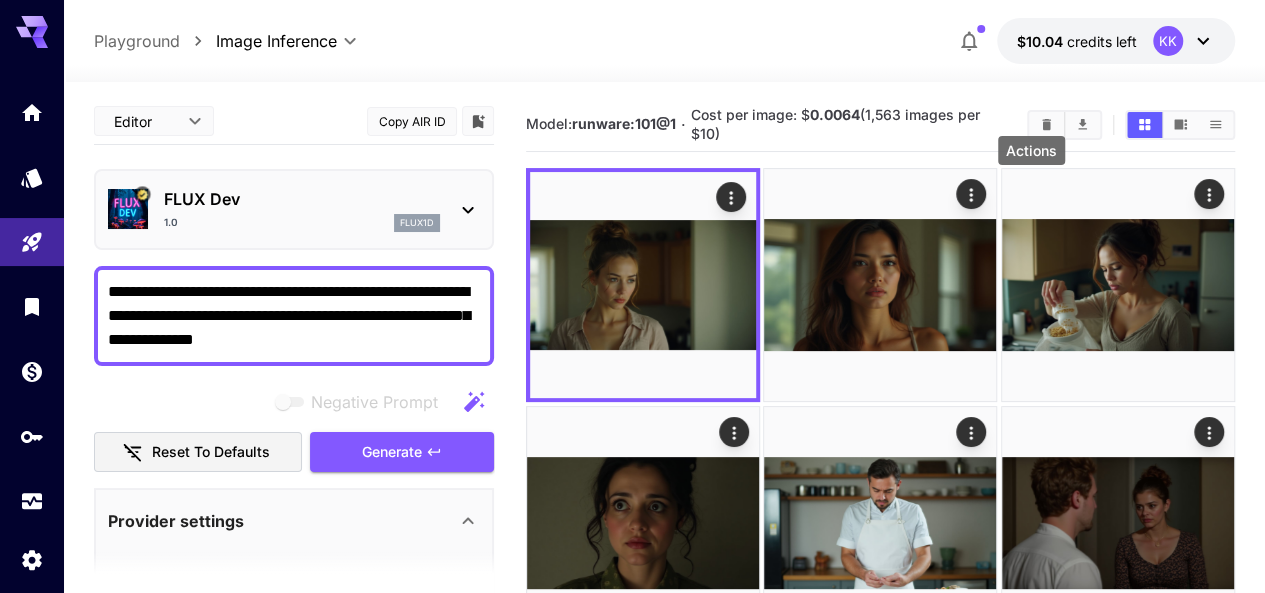 drag, startPoint x: 252, startPoint y: 294, endPoint x: 70, endPoint y: 293, distance: 182.00275 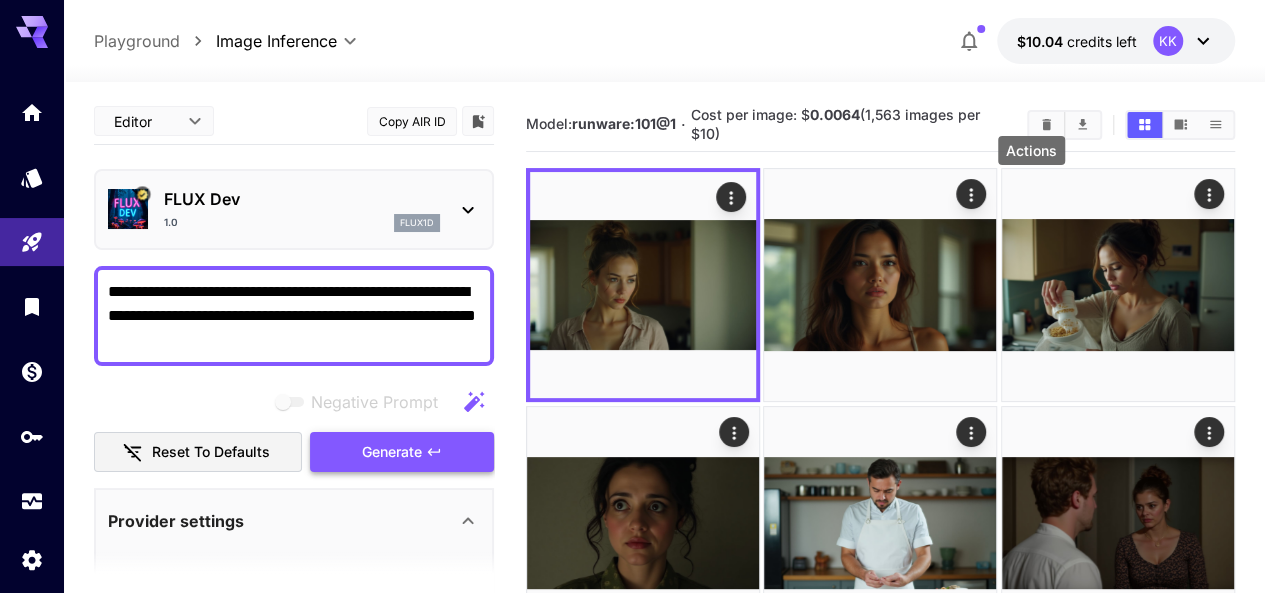 type on "**********" 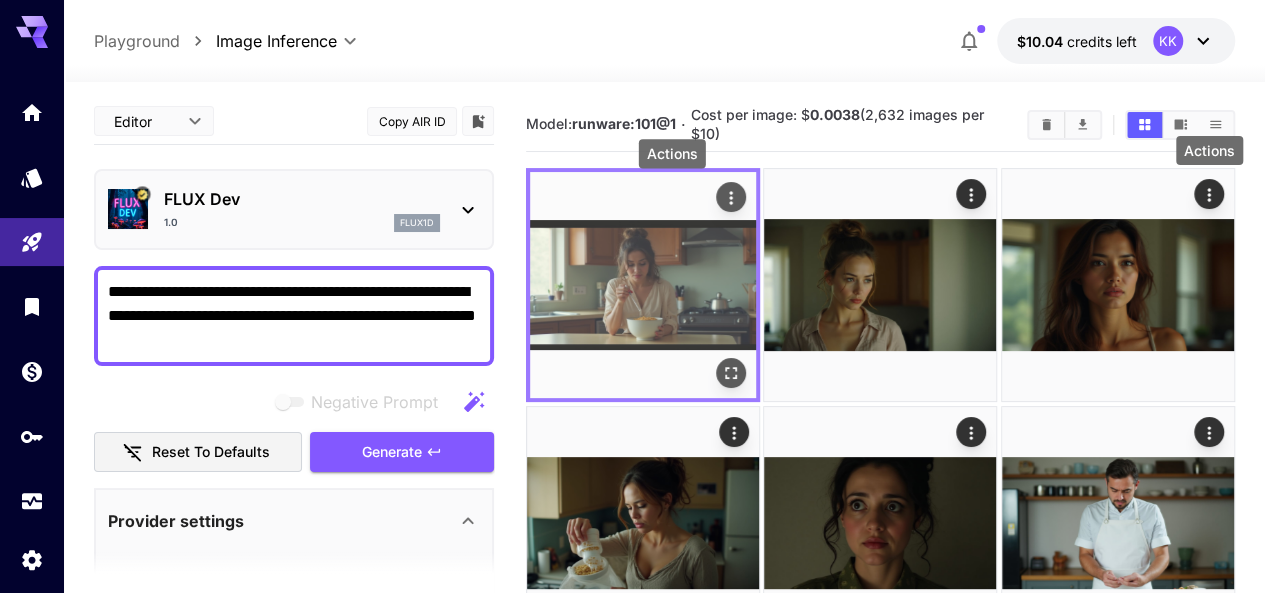 click at bounding box center [731, 197] 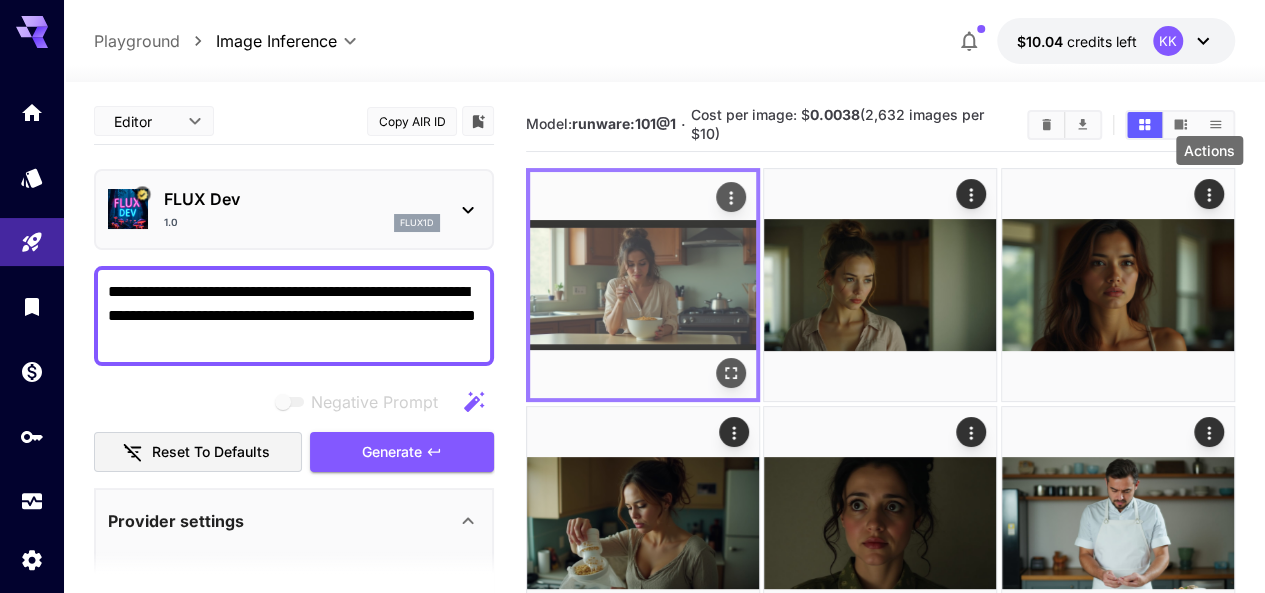 click at bounding box center [731, 197] 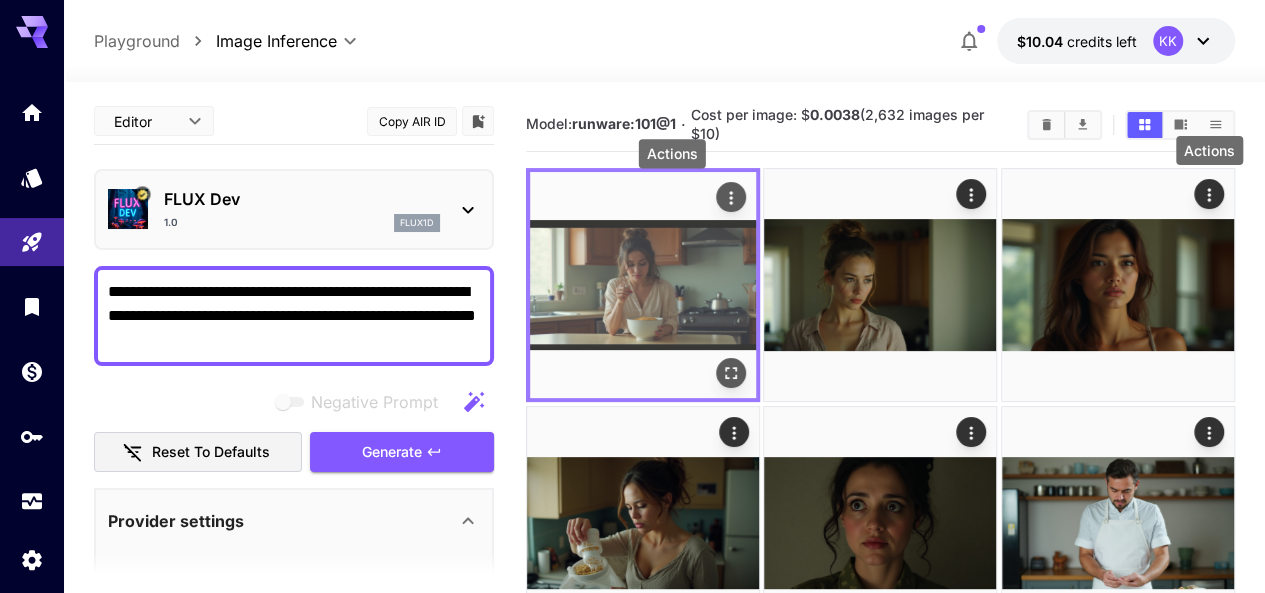 click 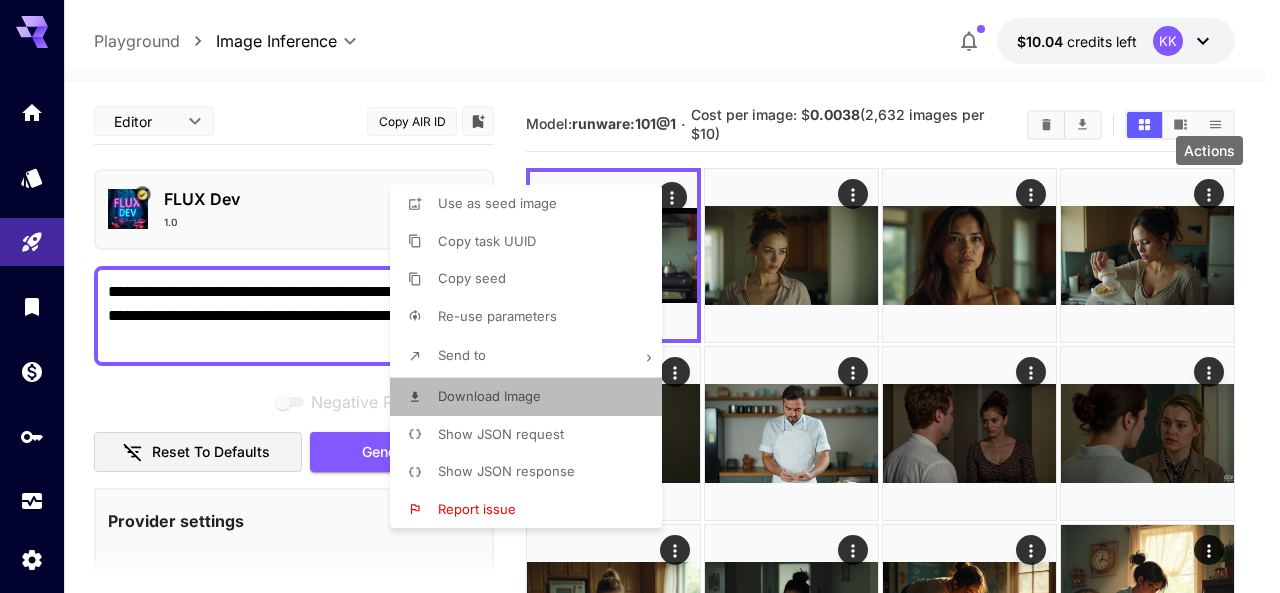click on "Download Image" at bounding box center [489, 396] 